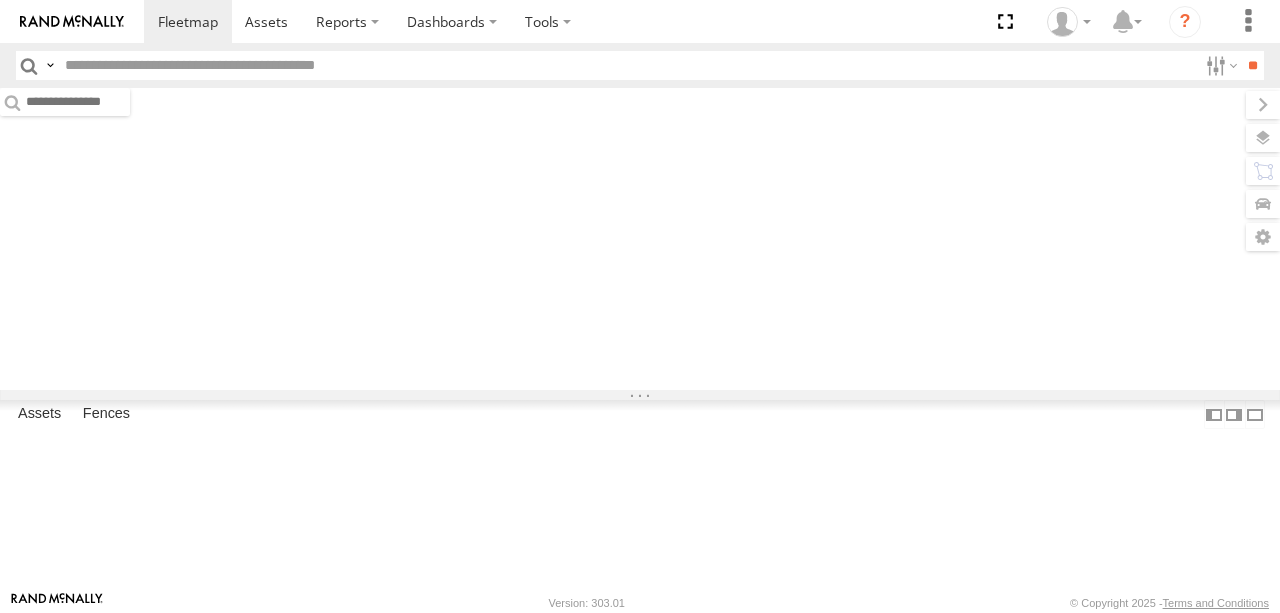 scroll, scrollTop: 0, scrollLeft: 0, axis: both 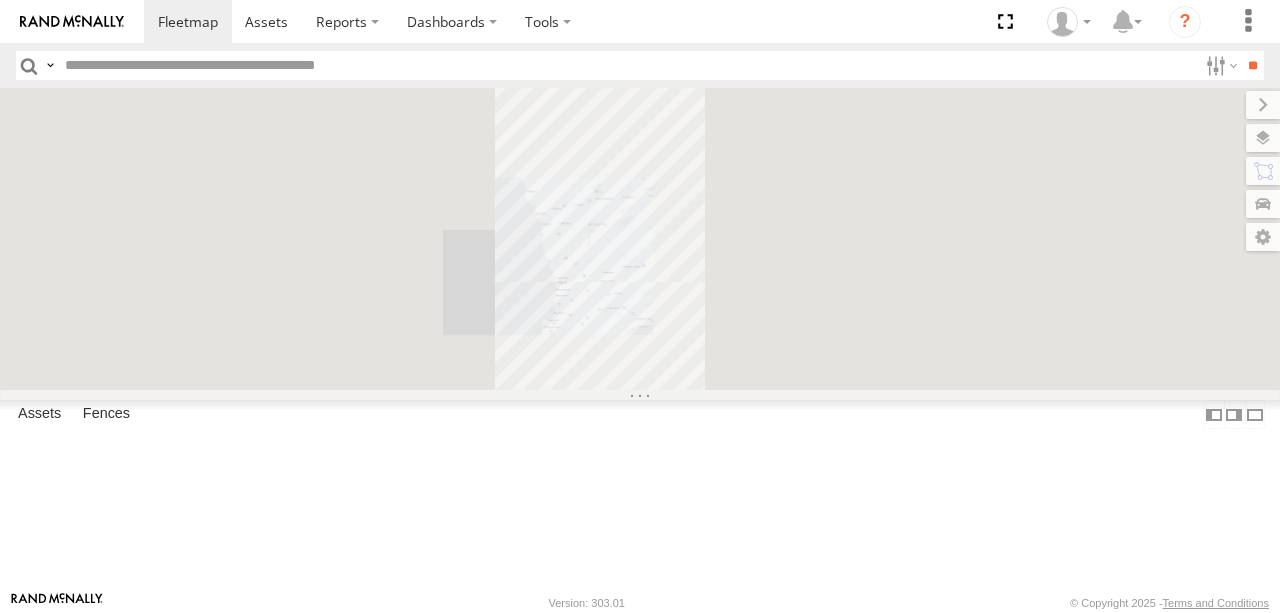click at bounding box center [1263, 138] 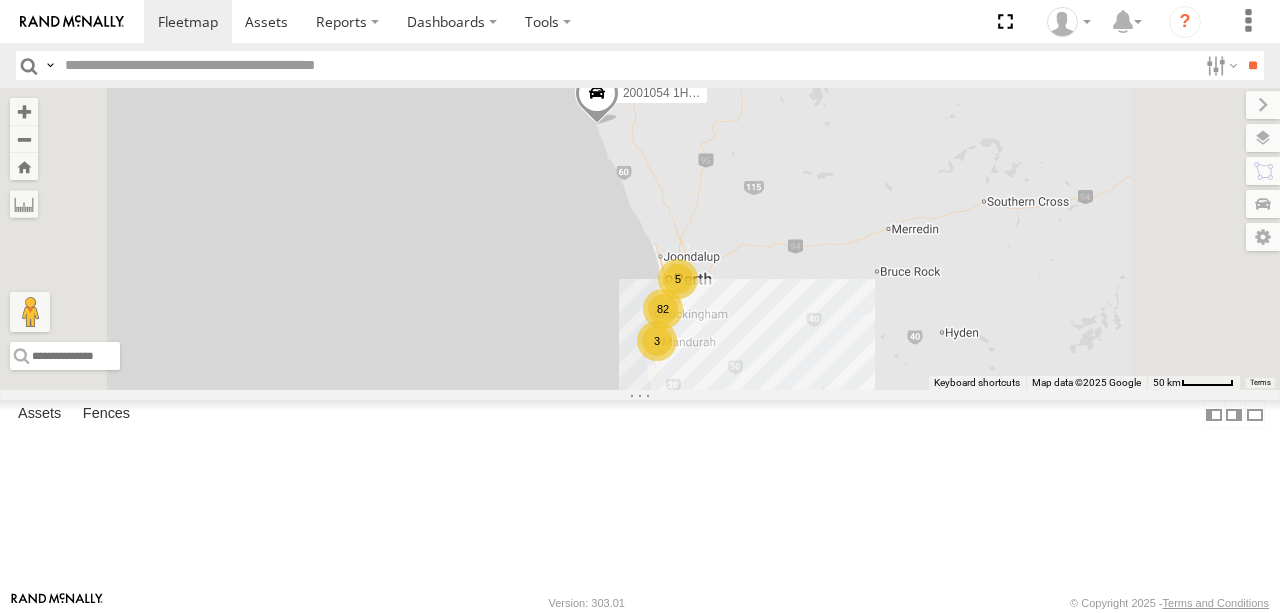 click on "Basemaps" at bounding box center (0, 0) 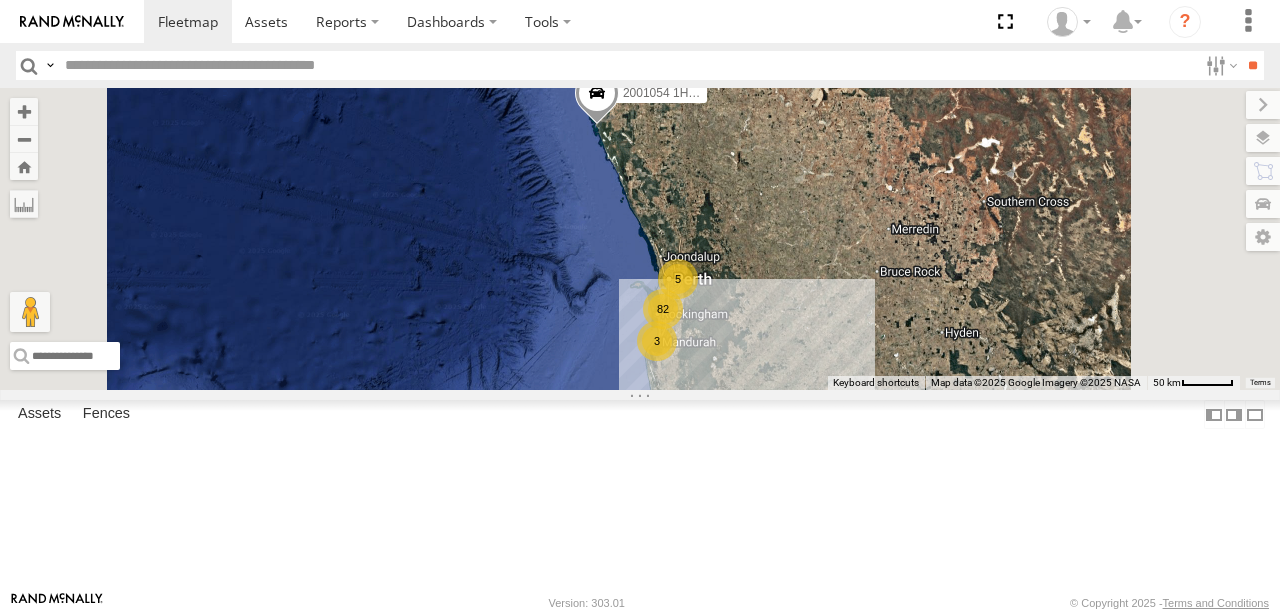 click at bounding box center (1263, 105) 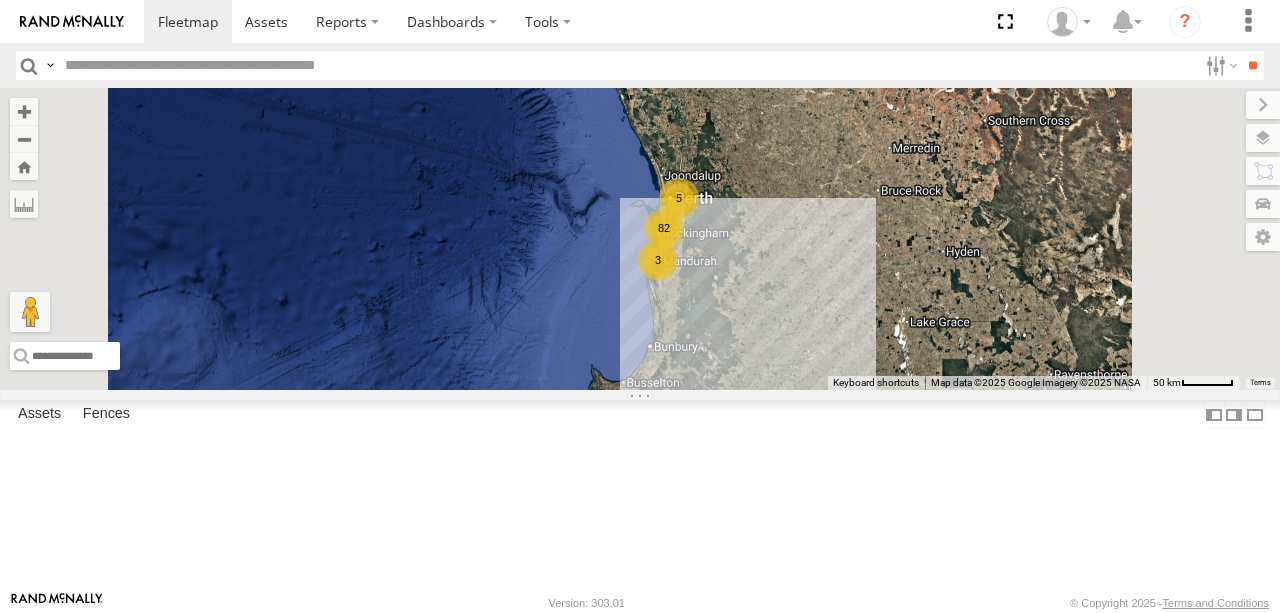 drag, startPoint x: 939, startPoint y: 443, endPoint x: 940, endPoint y: 312, distance: 131.00381 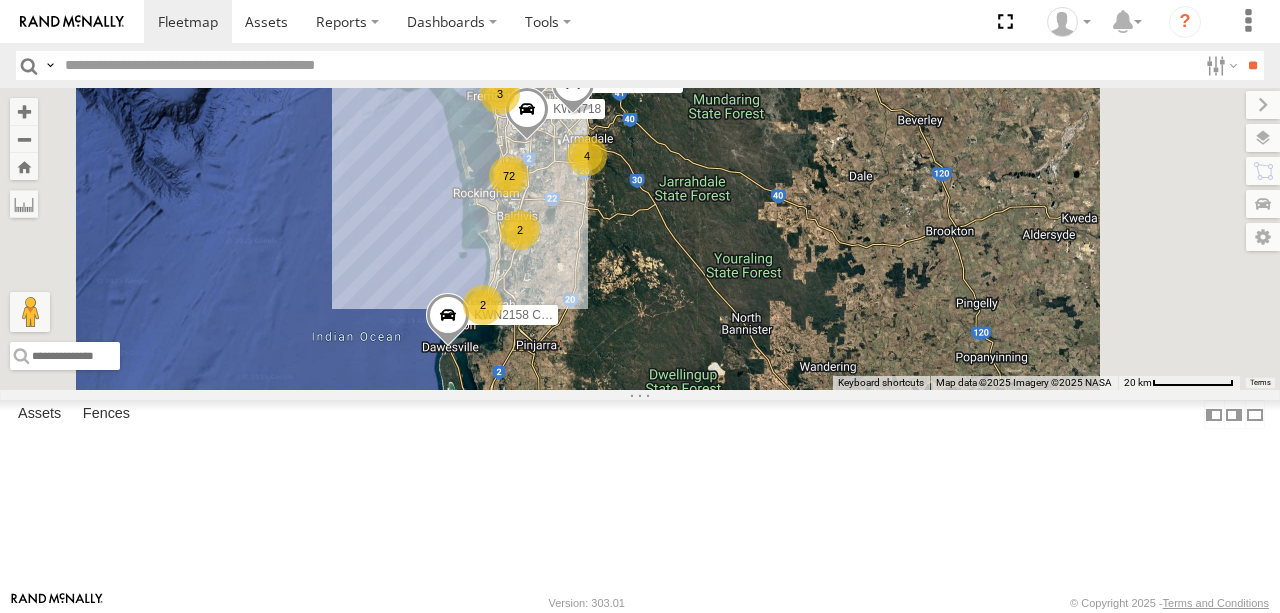 drag, startPoint x: 873, startPoint y: 332, endPoint x: 800, endPoint y: 380, distance: 87.36704 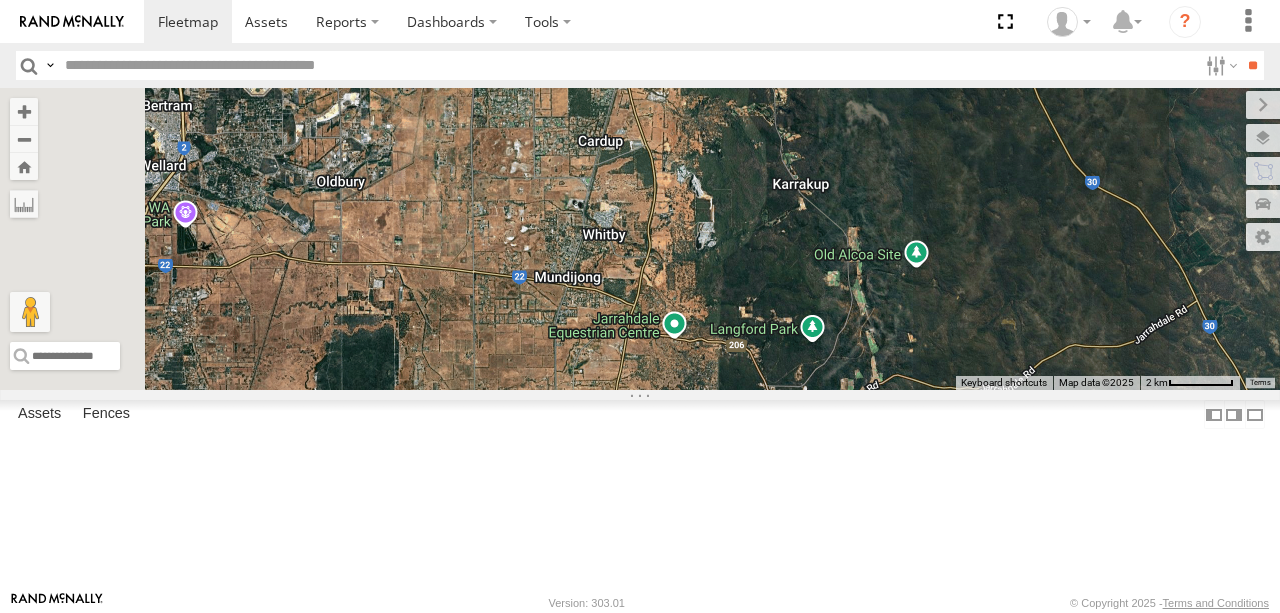 drag, startPoint x: 736, startPoint y: 337, endPoint x: 936, endPoint y: 341, distance: 200.04 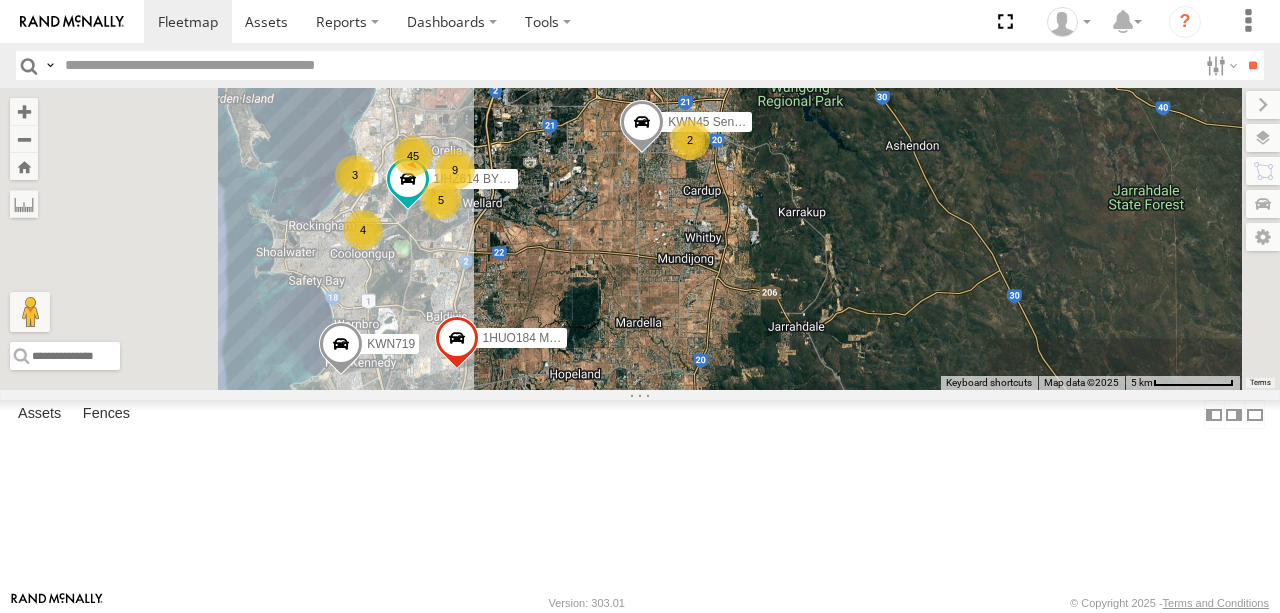 drag, startPoint x: 768, startPoint y: 345, endPoint x: 858, endPoint y: 337, distance: 90.35486 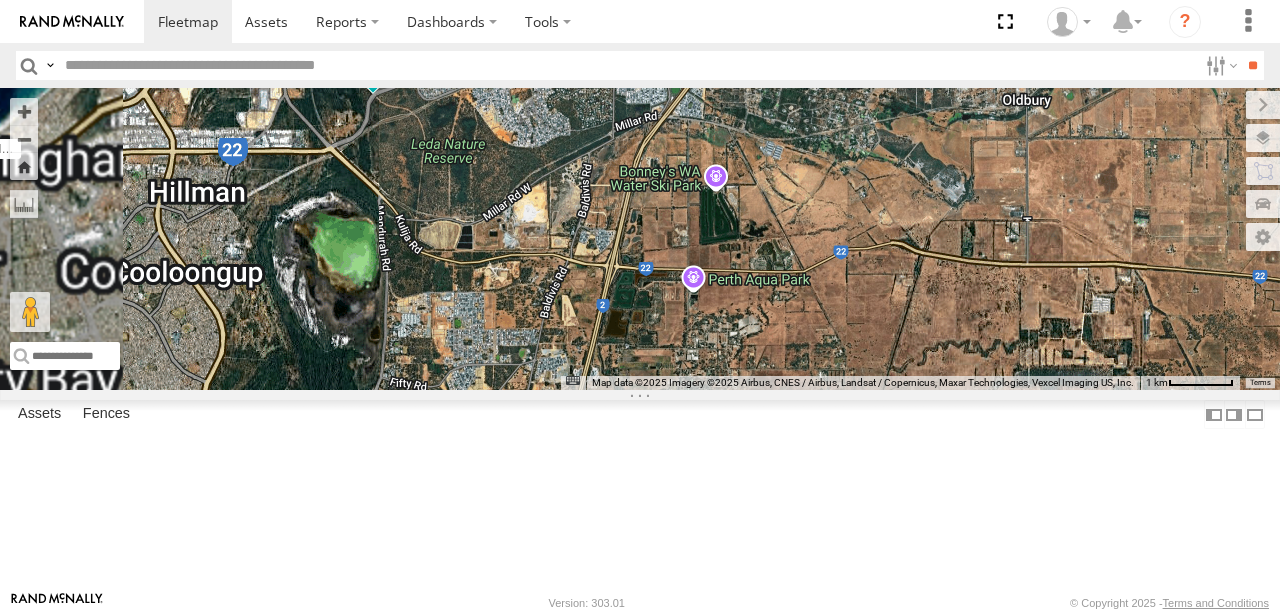 drag, startPoint x: 768, startPoint y: 335, endPoint x: 919, endPoint y: 335, distance: 151 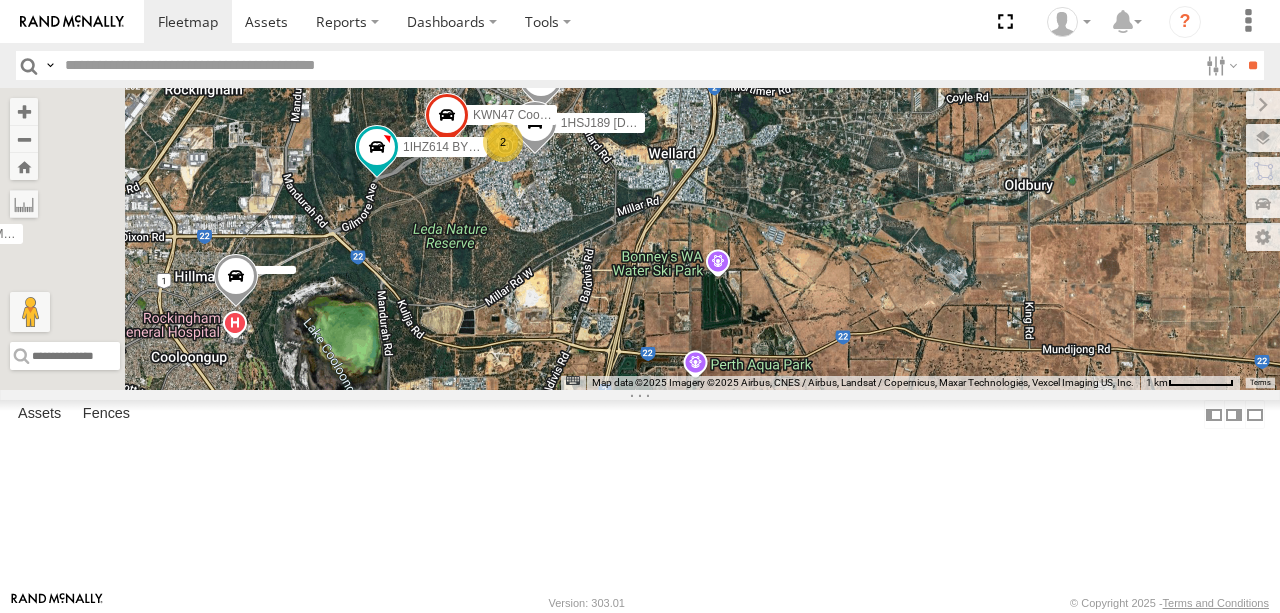 drag, startPoint x: 806, startPoint y: 258, endPoint x: 800, endPoint y: 391, distance: 133.13527 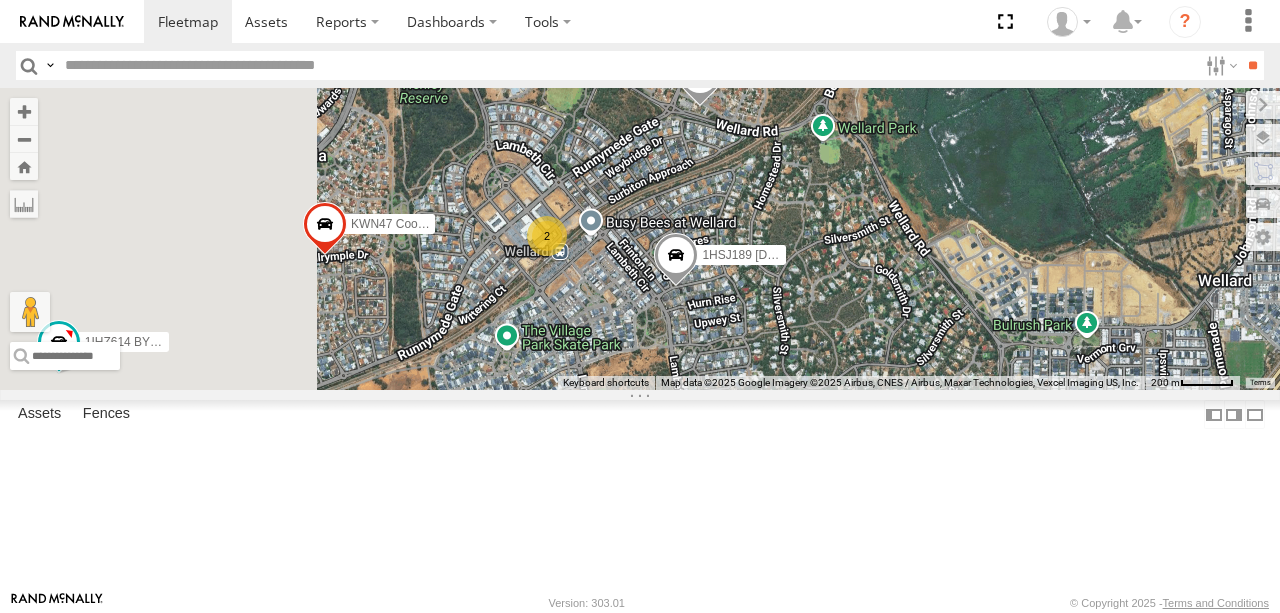 drag, startPoint x: 688, startPoint y: 274, endPoint x: 868, endPoint y: 399, distance: 219.14607 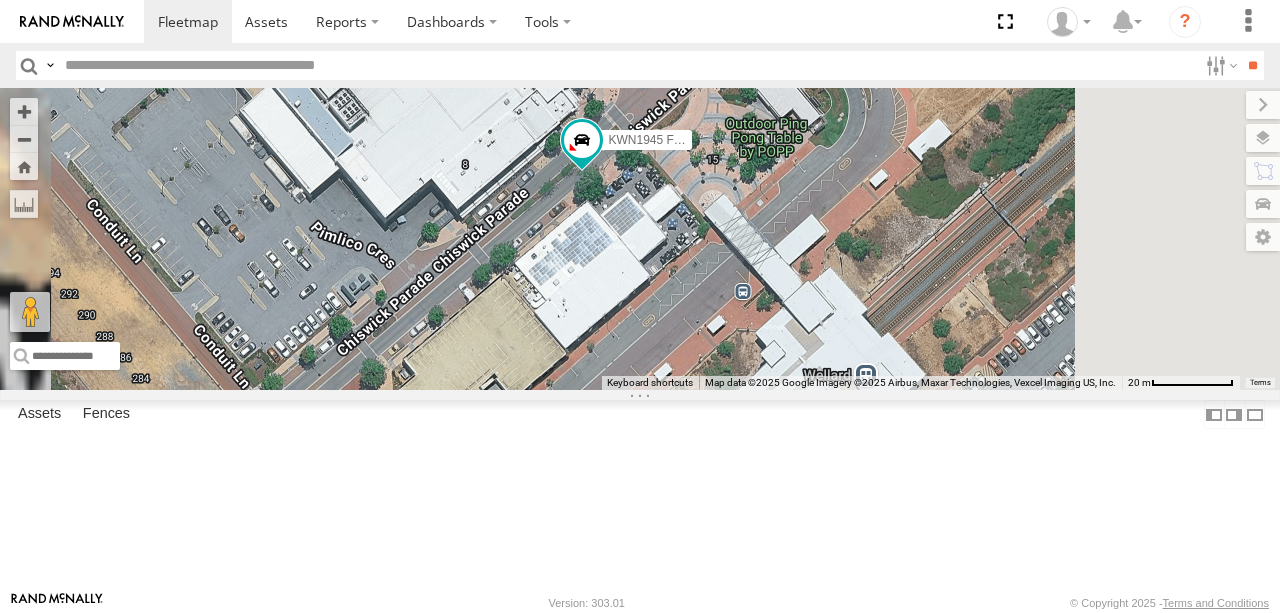 drag, startPoint x: 848, startPoint y: 315, endPoint x: 842, endPoint y: 407, distance: 92.19544 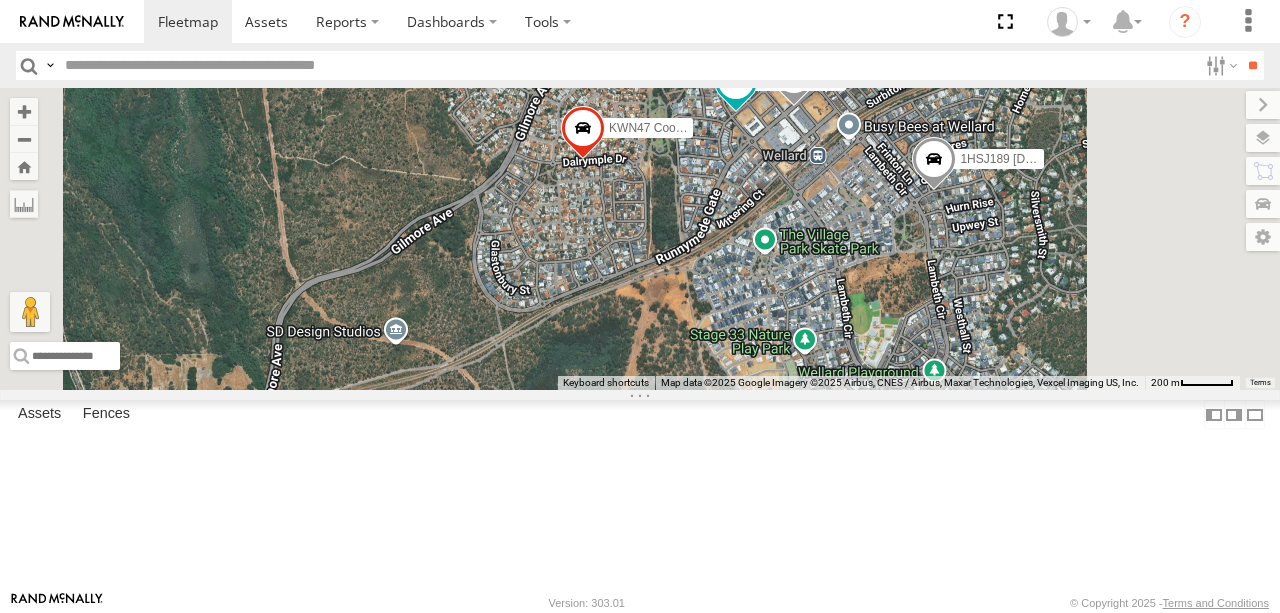 drag, startPoint x: 924, startPoint y: 234, endPoint x: 886, endPoint y: 274, distance: 55.17246 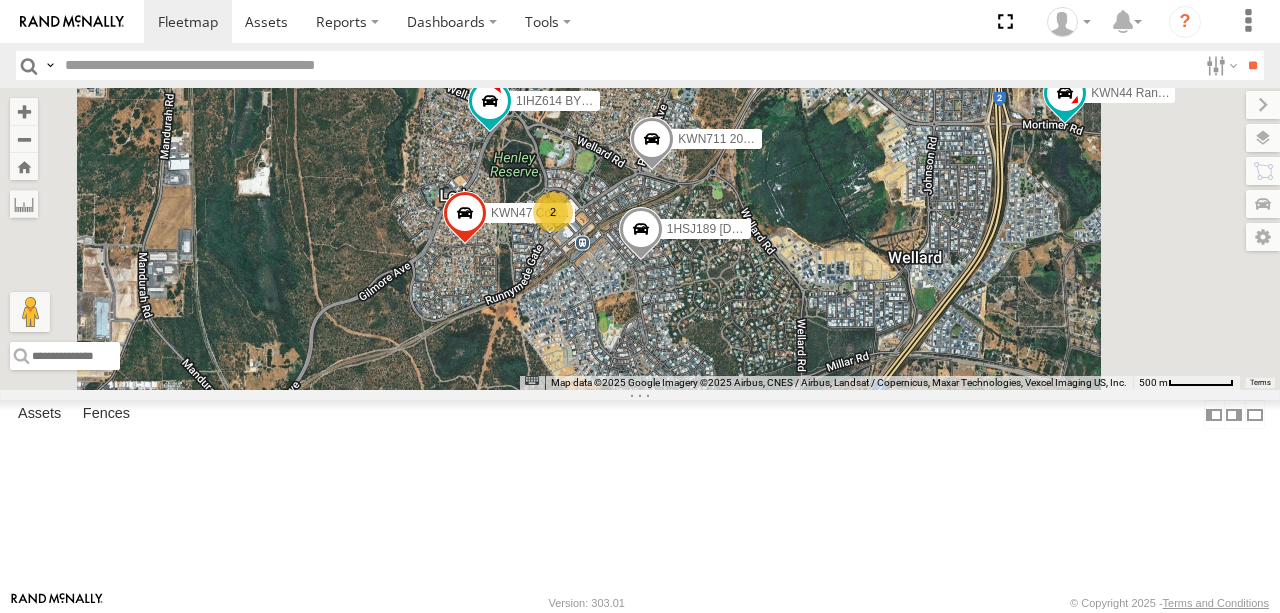 drag, startPoint x: 911, startPoint y: 148, endPoint x: 754, endPoint y: 237, distance: 180.4716 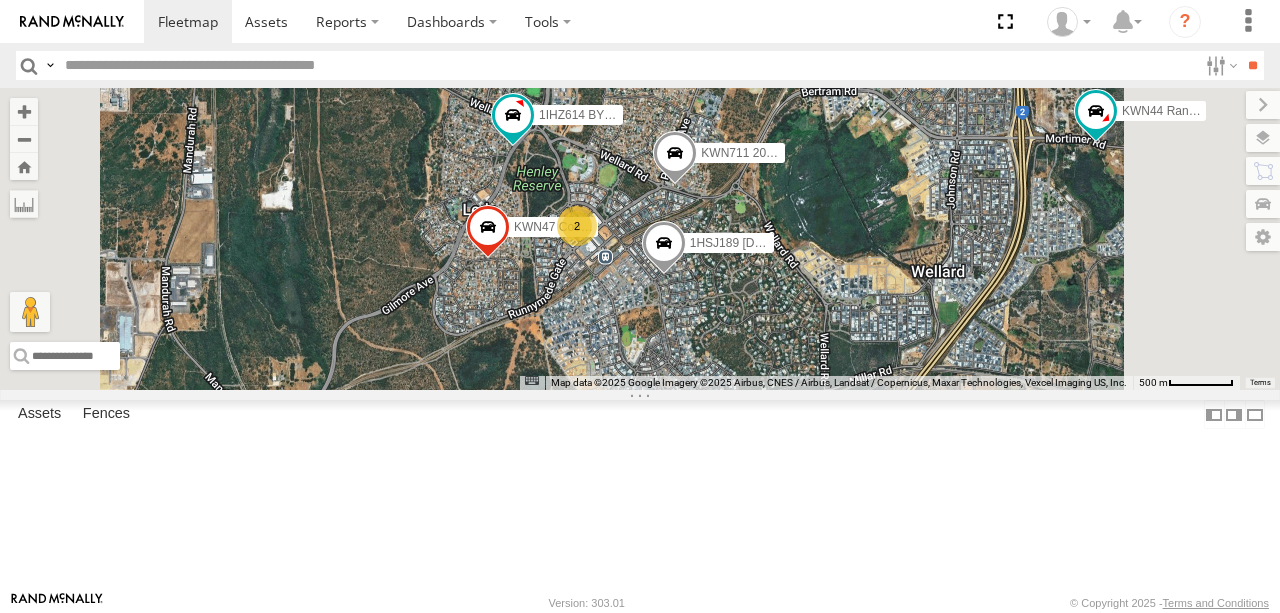 drag, startPoint x: 787, startPoint y: 239, endPoint x: 864, endPoint y: 258, distance: 79.30952 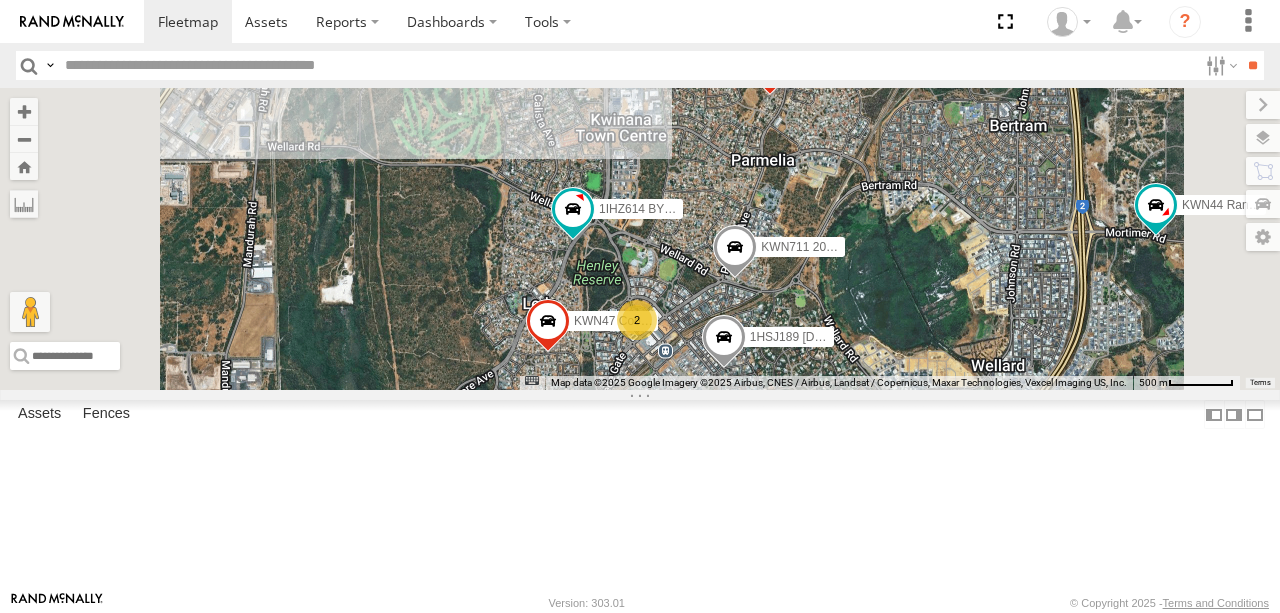 drag, startPoint x: 894, startPoint y: 168, endPoint x: 900, endPoint y: 280, distance: 112.1606 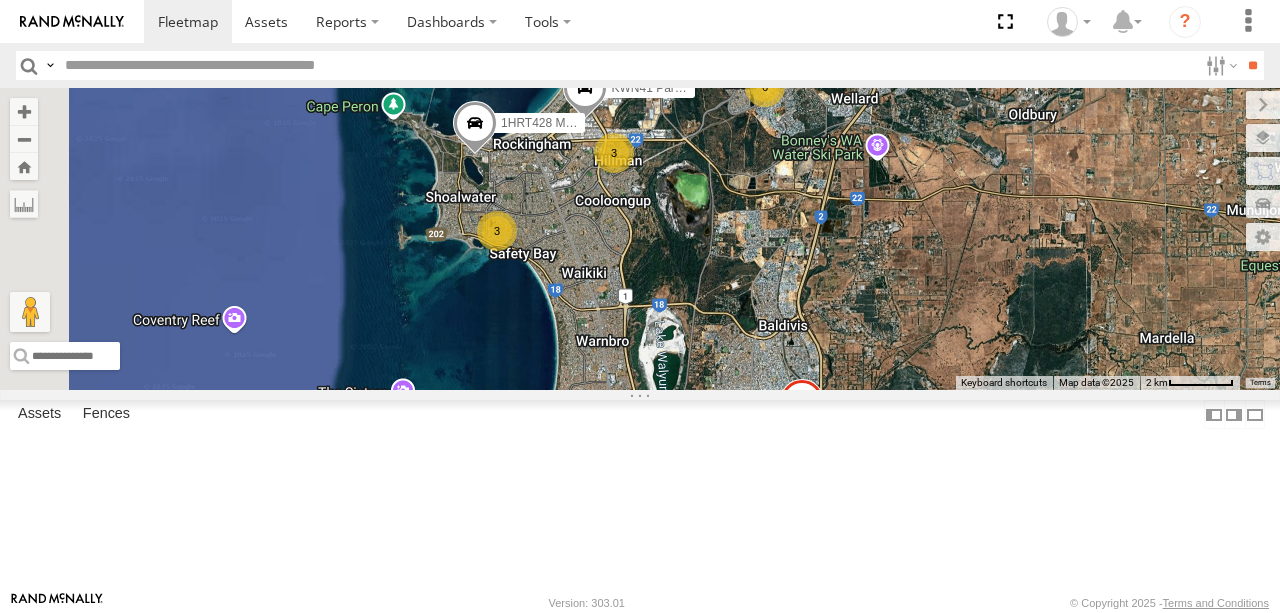 drag, startPoint x: 766, startPoint y: 370, endPoint x: 856, endPoint y: 283, distance: 125.17587 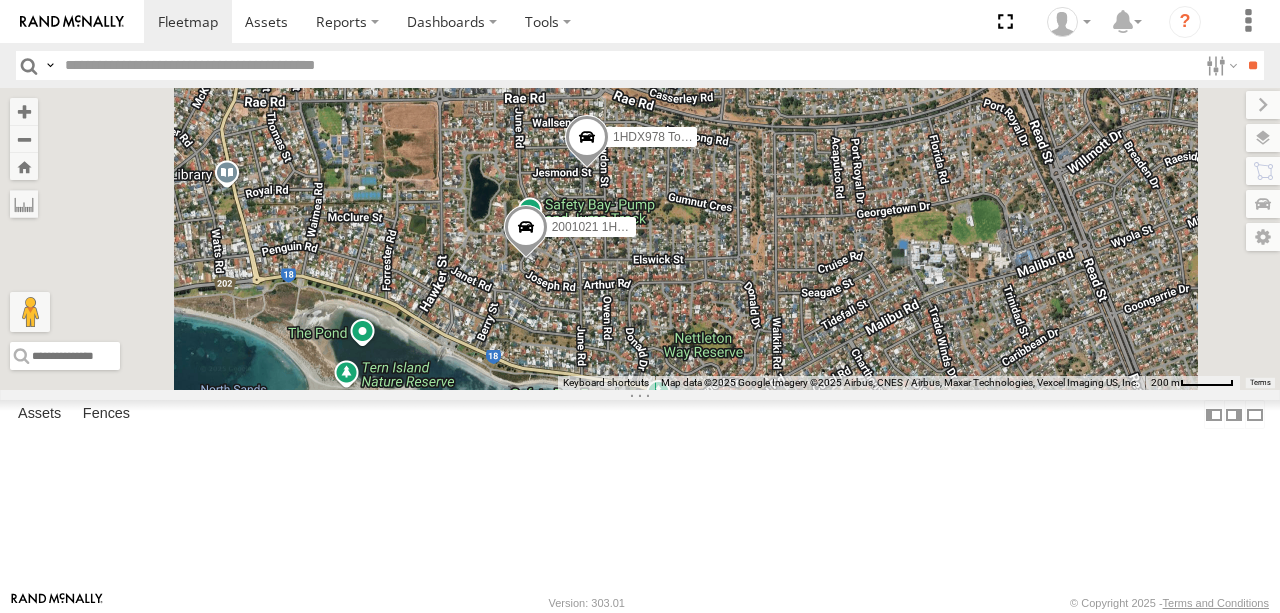 drag, startPoint x: 782, startPoint y: 336, endPoint x: 750, endPoint y: 402, distance: 73.34848 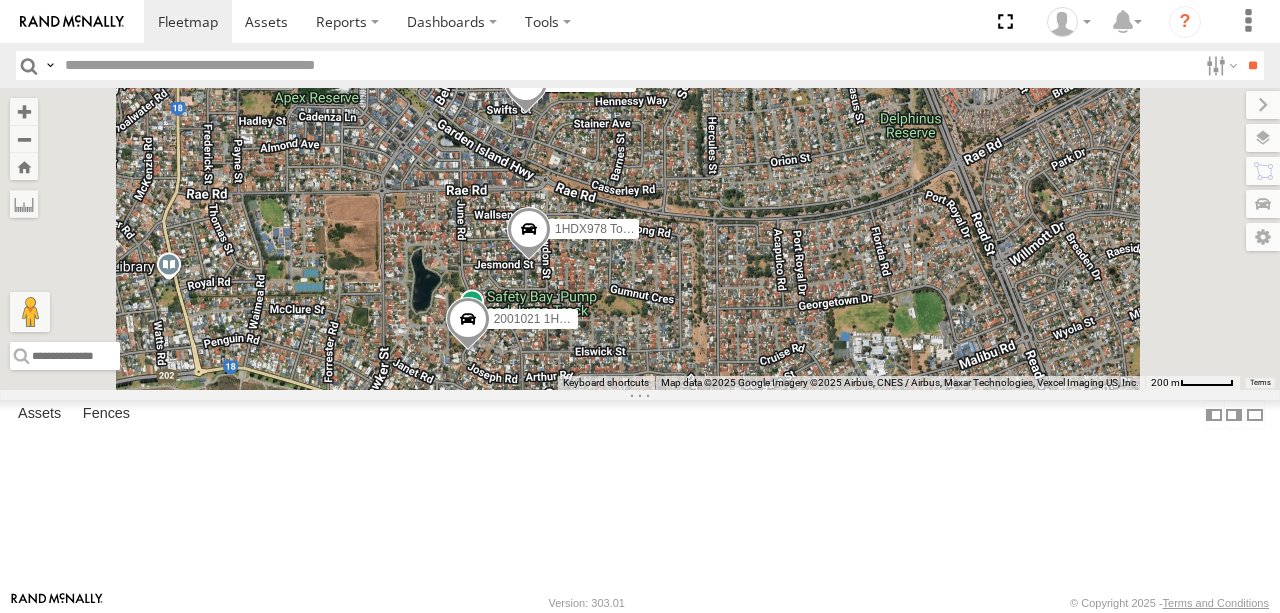 drag, startPoint x: 904, startPoint y: 305, endPoint x: 851, endPoint y: 384, distance: 95.131485 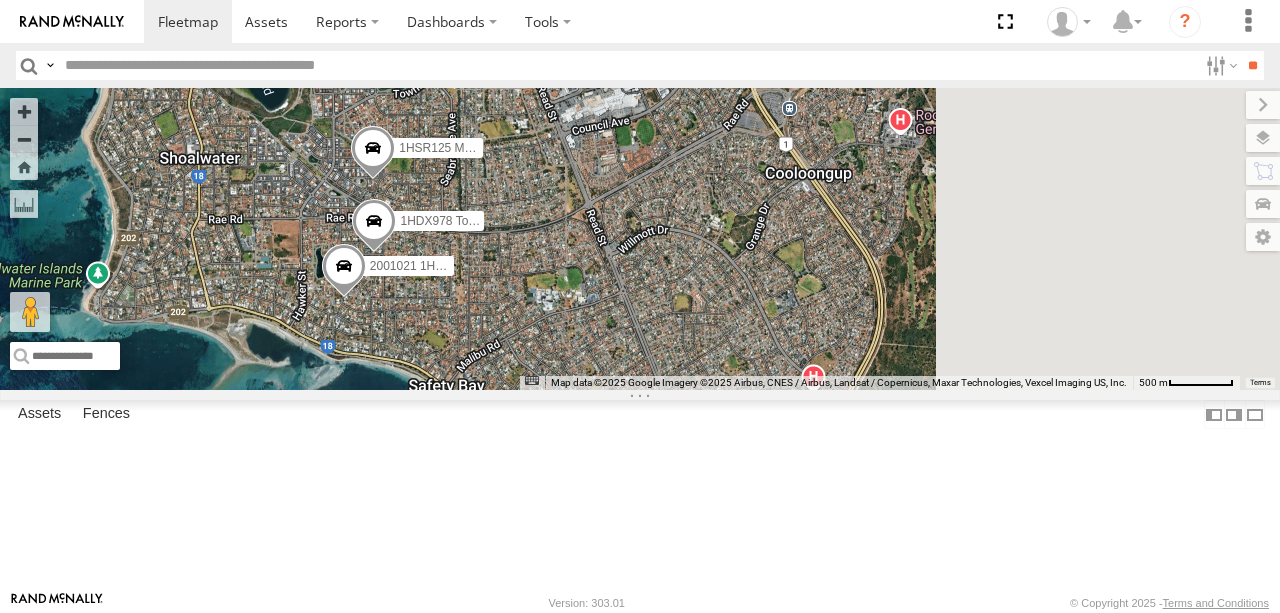 drag, startPoint x: 977, startPoint y: 257, endPoint x: 644, endPoint y: 311, distance: 337.34998 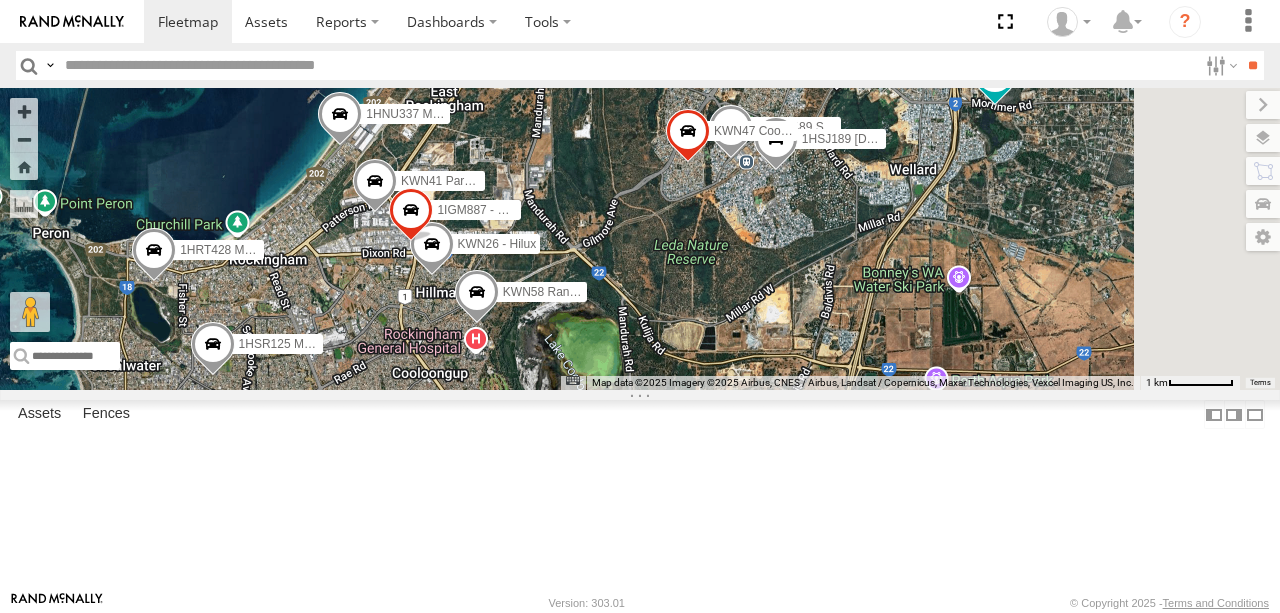 drag, startPoint x: 940, startPoint y: 273, endPoint x: 756, endPoint y: 436, distance: 245.81497 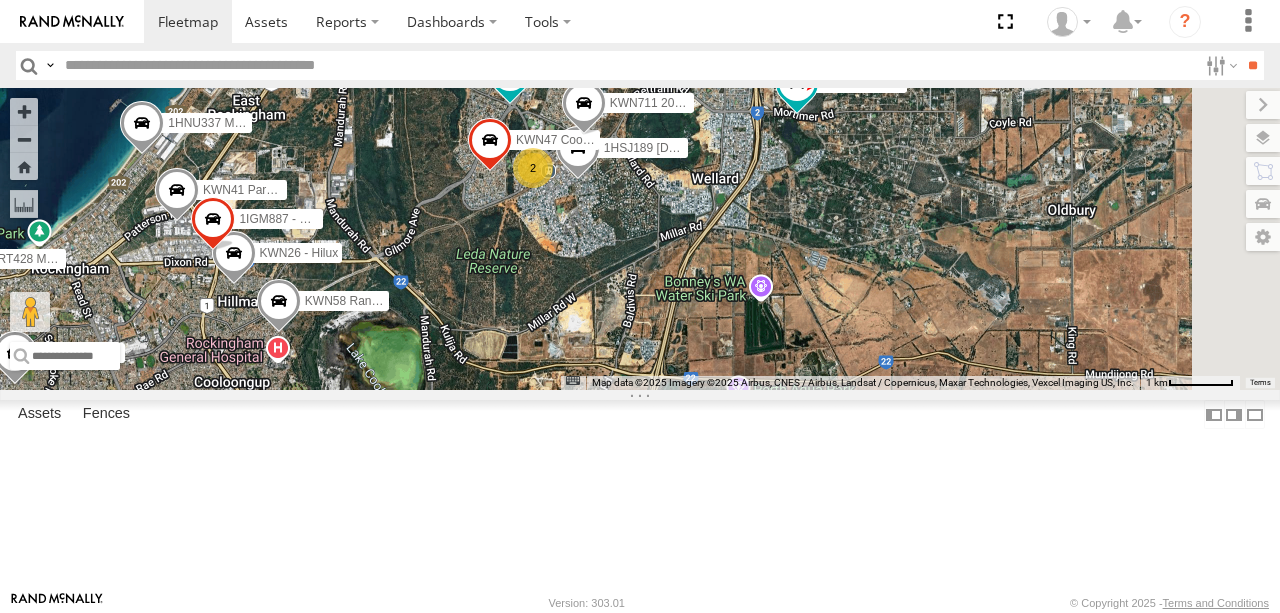 drag, startPoint x: 885, startPoint y: 358, endPoint x: 746, endPoint y: 365, distance: 139.17615 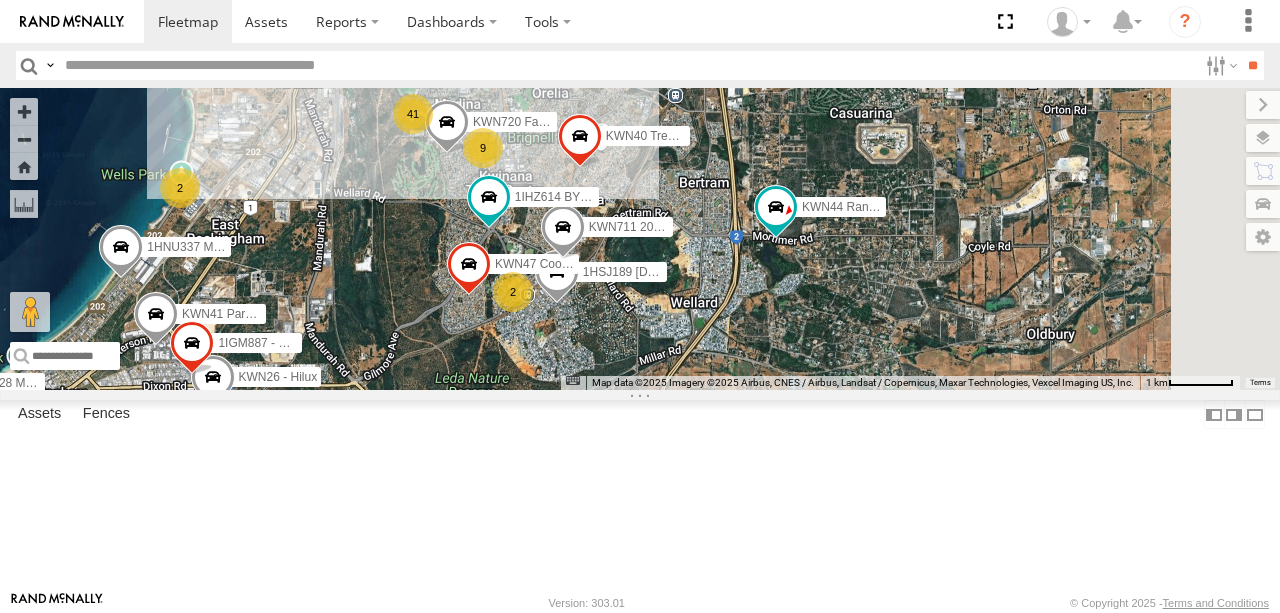 drag, startPoint x: 827, startPoint y: 332, endPoint x: 806, endPoint y: 458, distance: 127.738014 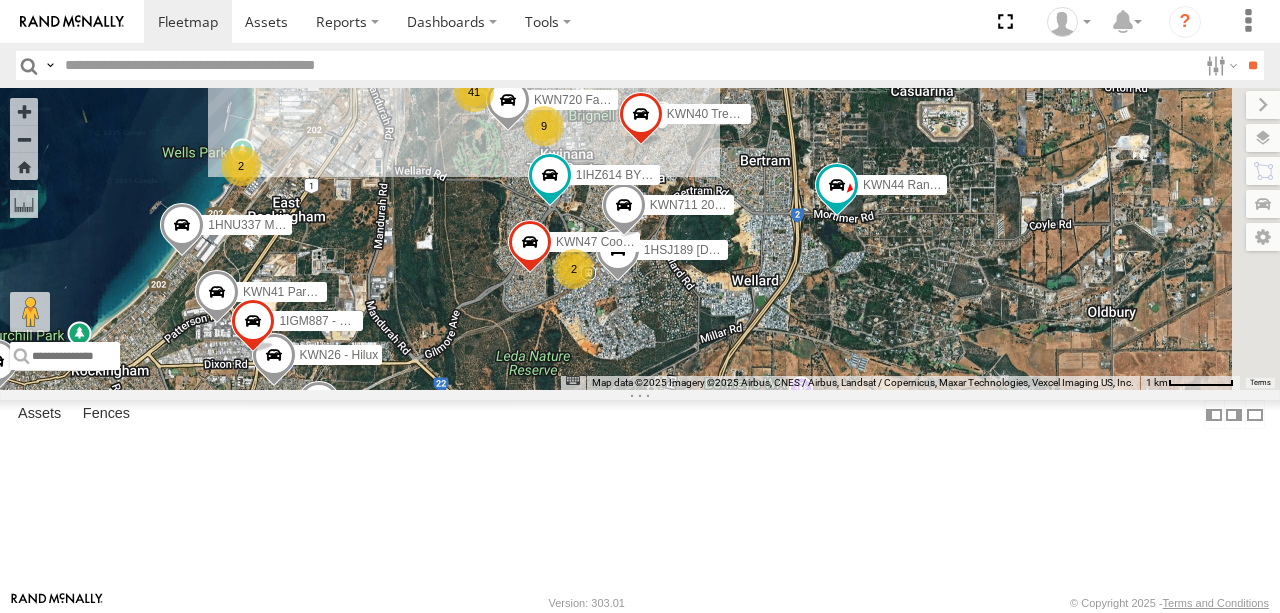 drag, startPoint x: 800, startPoint y: 409, endPoint x: 828, endPoint y: 399, distance: 29.732138 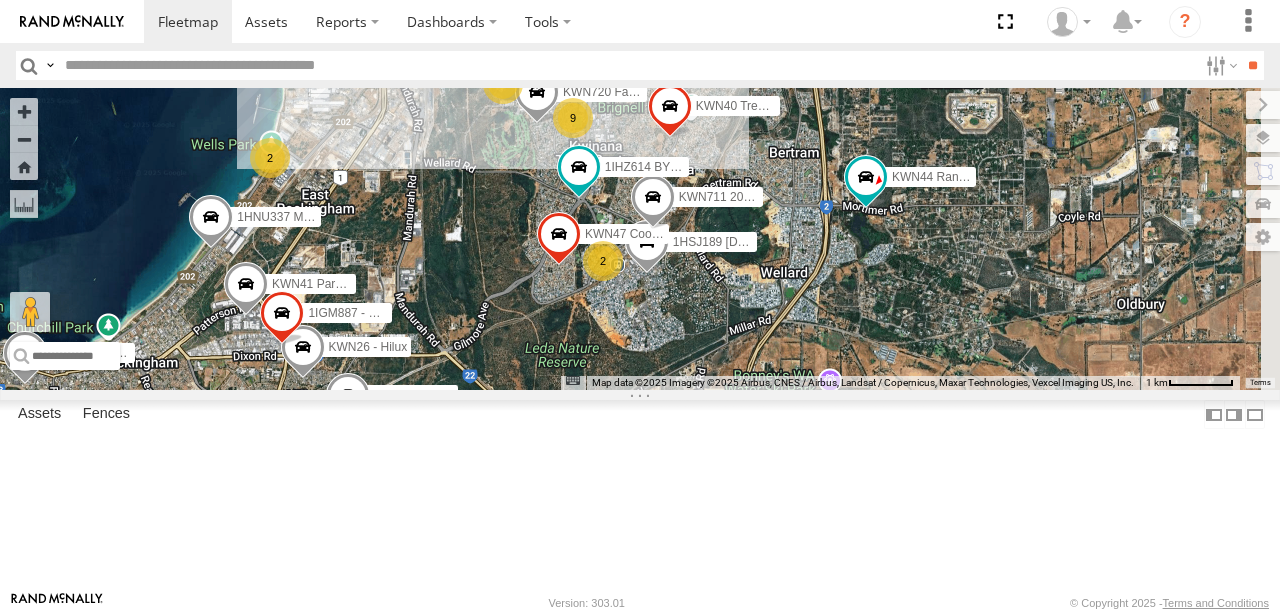 drag, startPoint x: 786, startPoint y: 398, endPoint x: 862, endPoint y: 382, distance: 77.665955 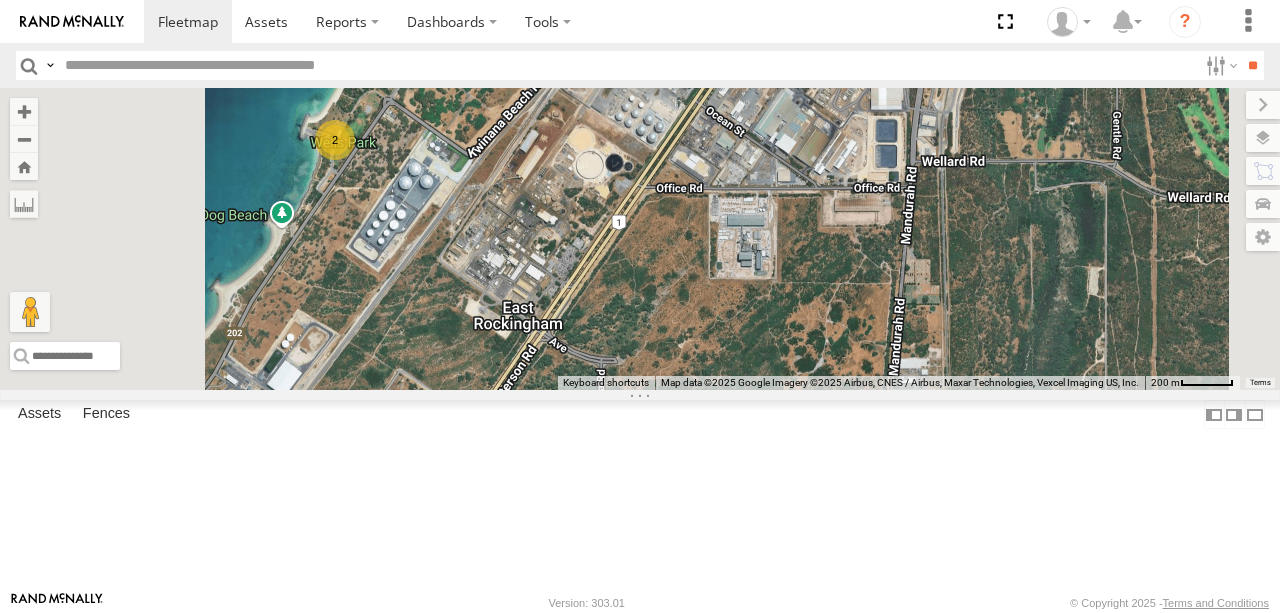 click at bounding box center [627, 65] 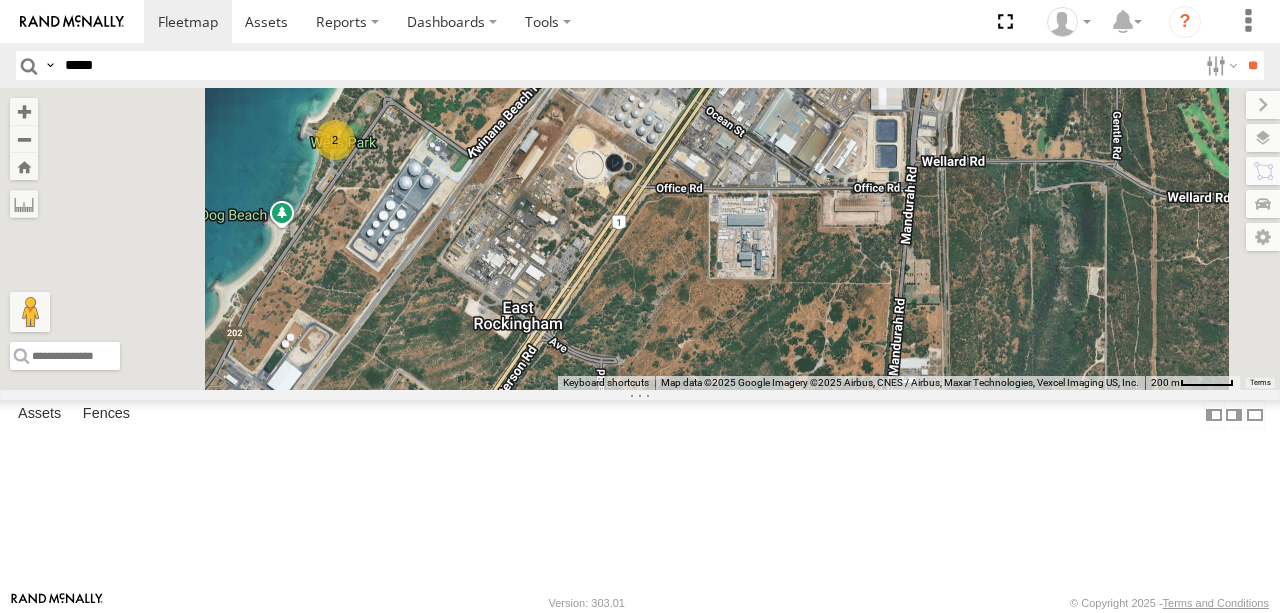 type on "*****" 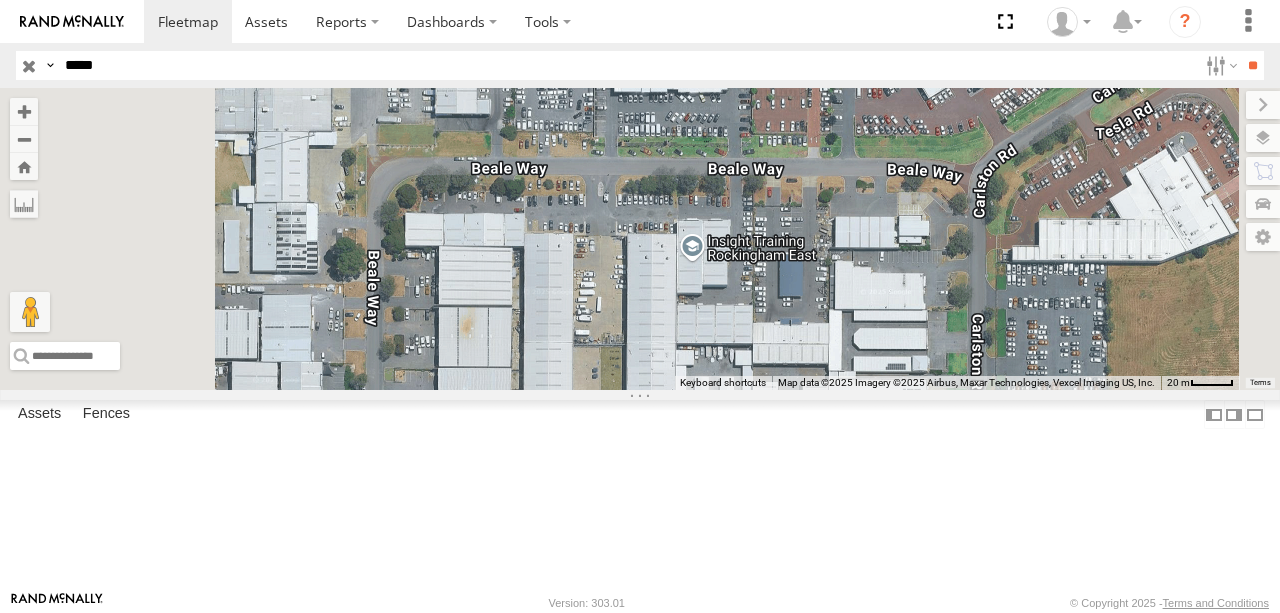 drag, startPoint x: 788, startPoint y: 229, endPoint x: 781, endPoint y: 350, distance: 121.20231 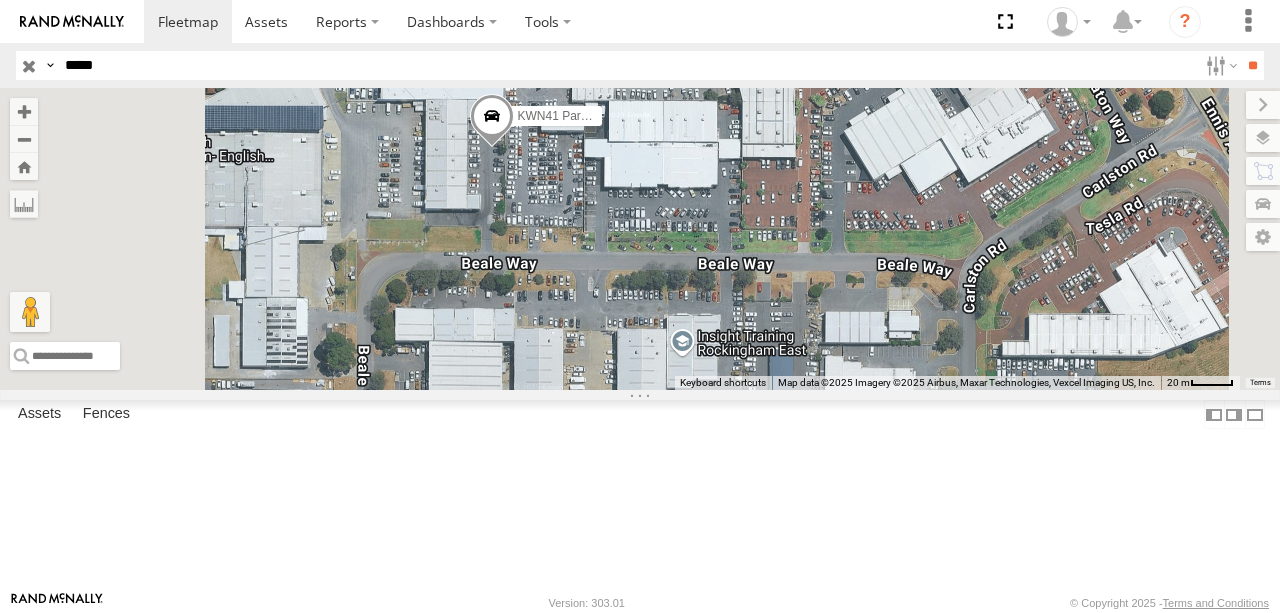 drag, startPoint x: 748, startPoint y: 260, endPoint x: 742, endPoint y: 318, distance: 58.30952 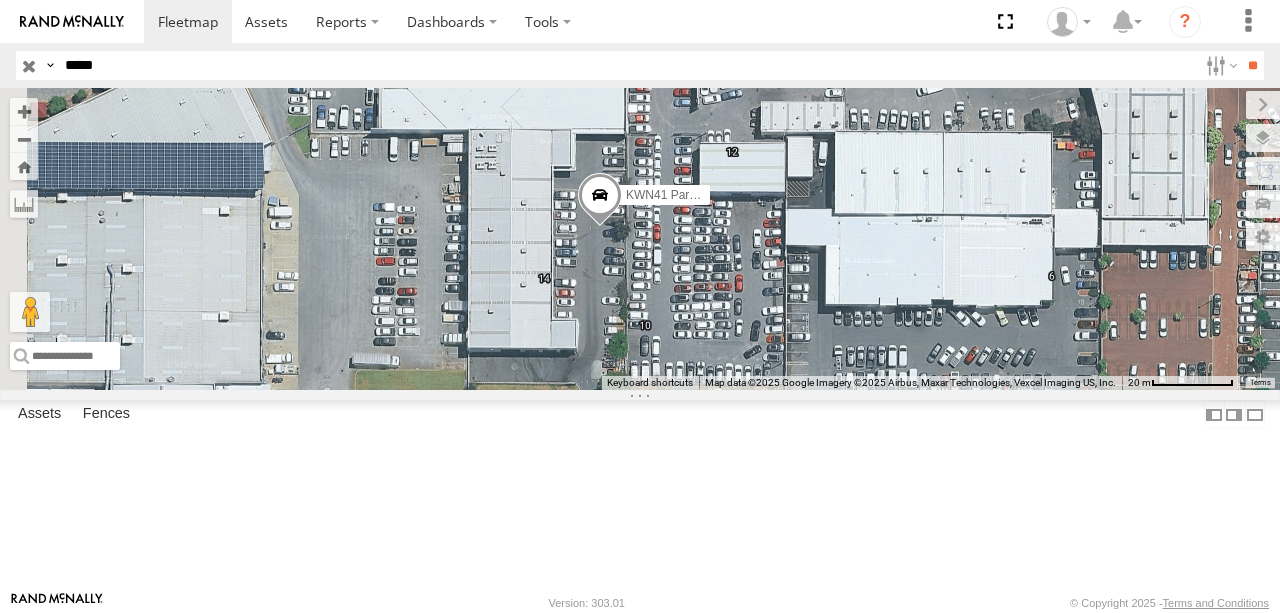 drag, startPoint x: 696, startPoint y: 262, endPoint x: 806, endPoint y: 362, distance: 148.66069 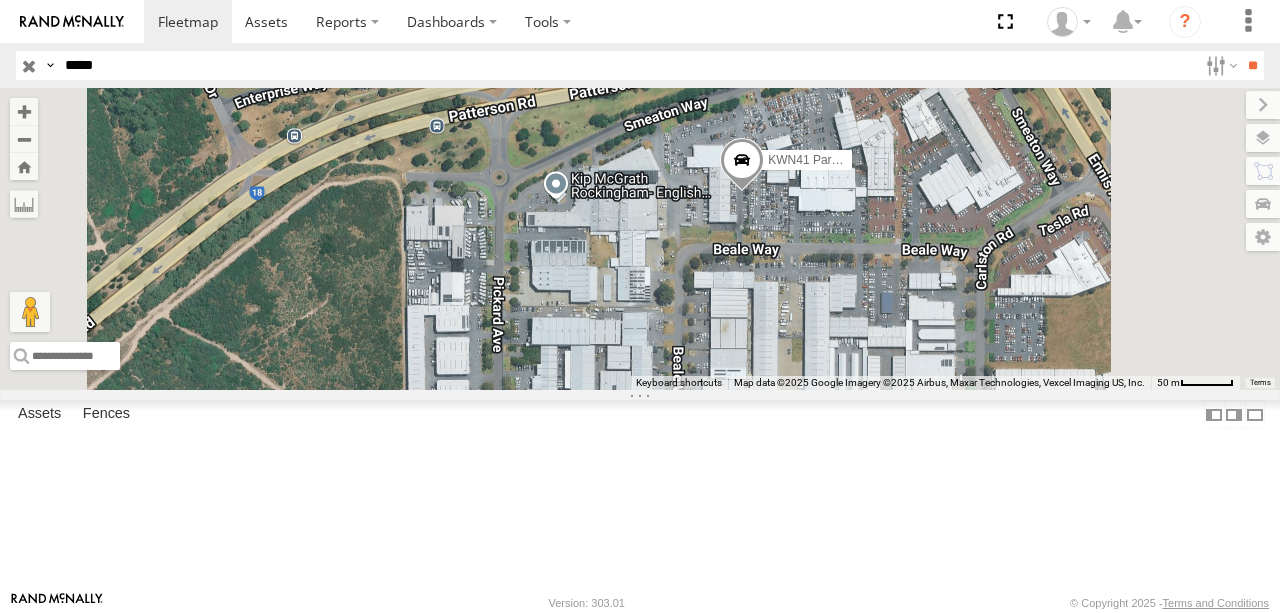 drag, startPoint x: 966, startPoint y: 228, endPoint x: 904, endPoint y: 340, distance: 128.01562 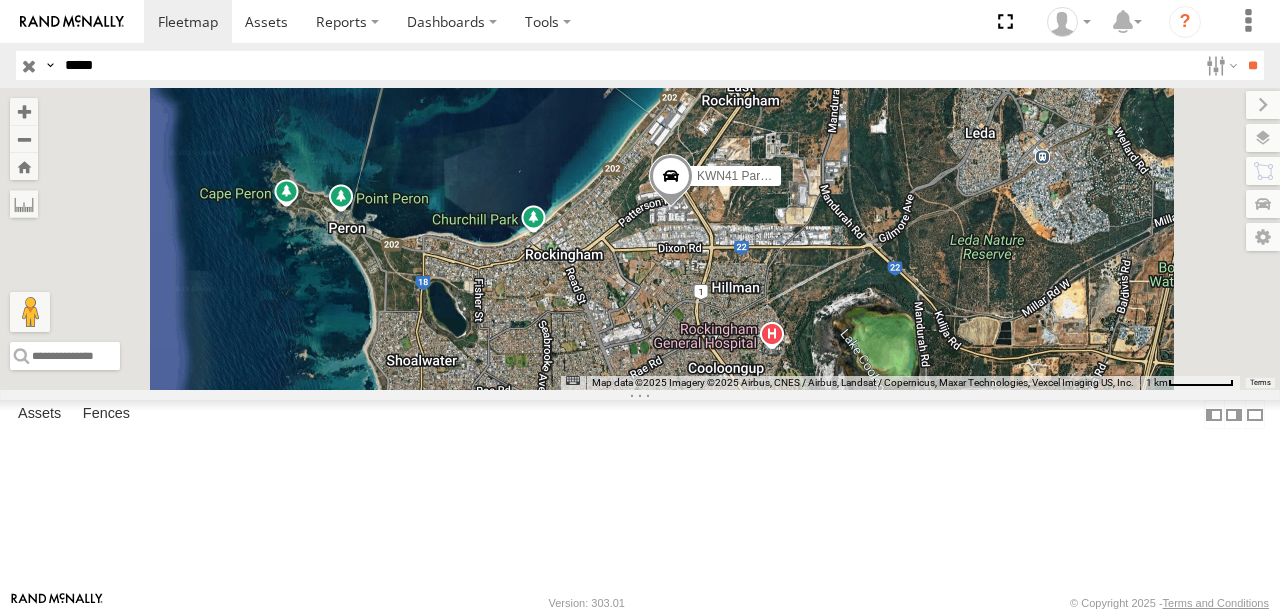 drag, startPoint x: 1004, startPoint y: 214, endPoint x: 963, endPoint y: 290, distance: 86.35392 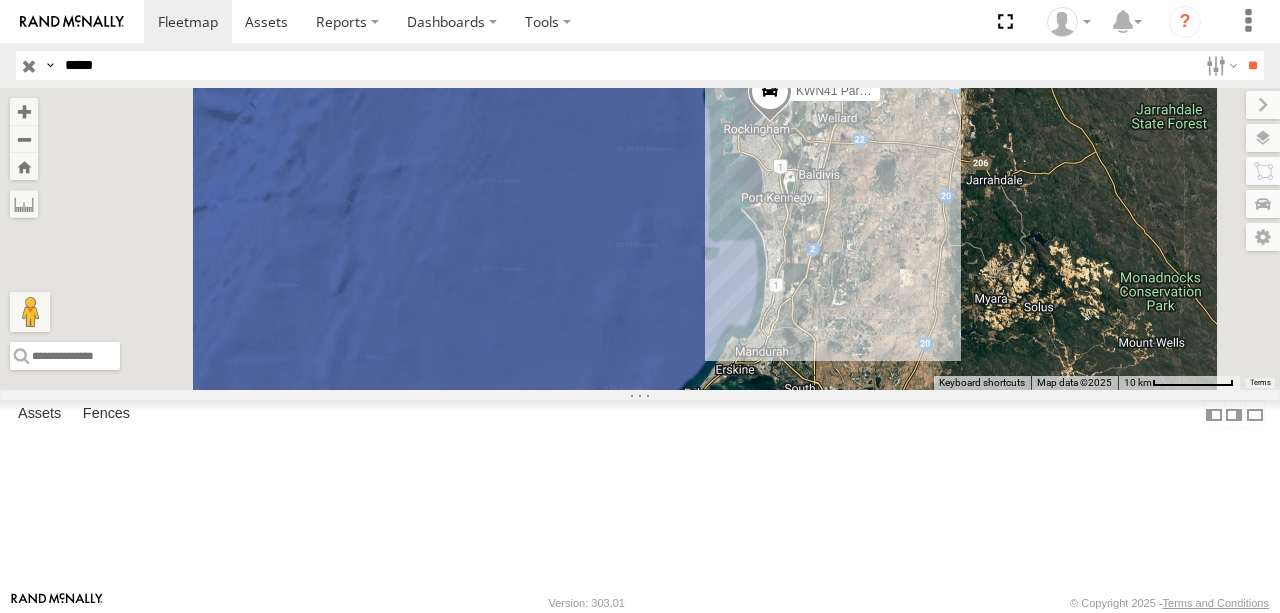 click at bounding box center [29, 65] 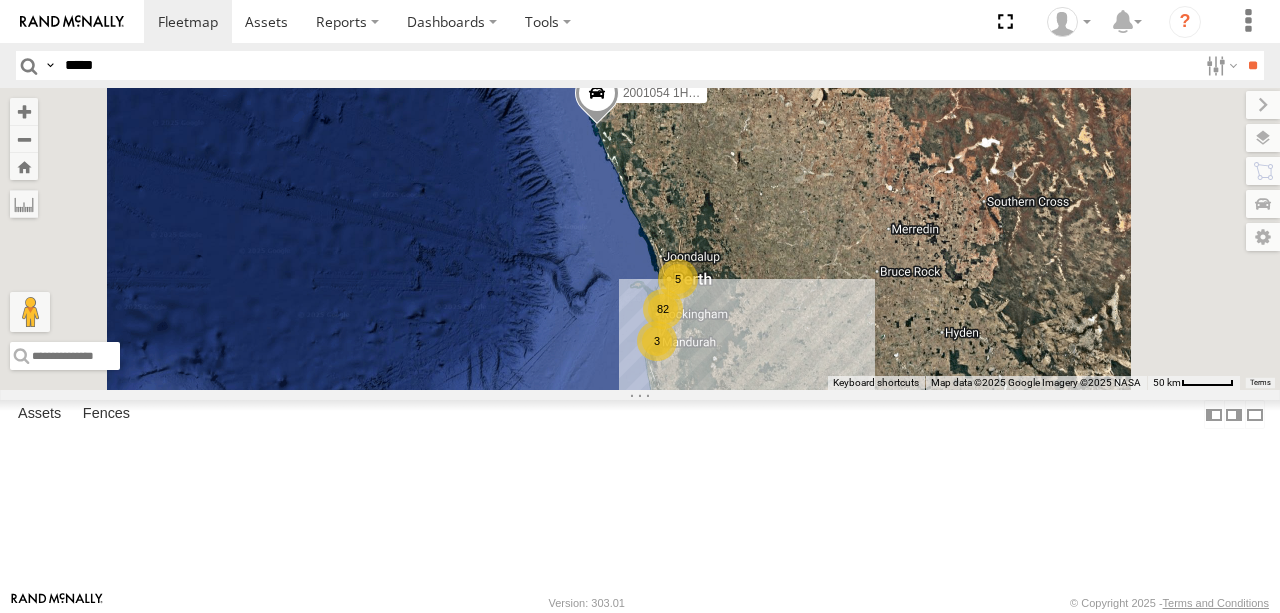 click at bounding box center (597, 98) 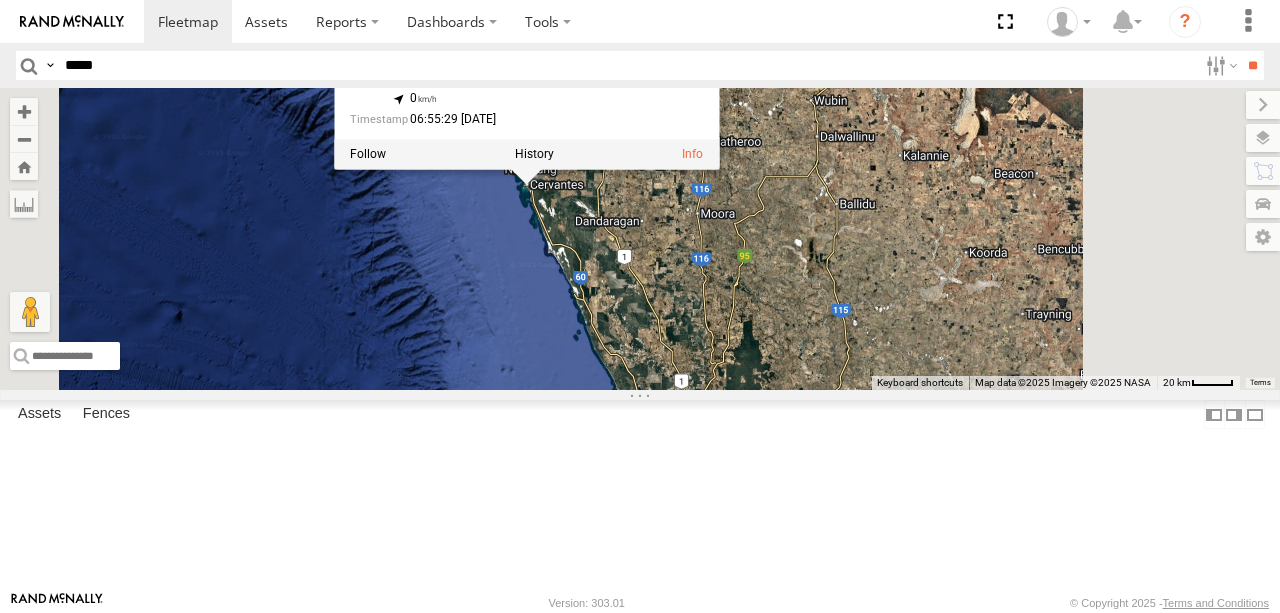 click on "2001054 	1HZI898 Coordinator Planning 2001054 	1HZI898 Coordinator Planning Light Fleet [PERSON_NAME][GEOGRAPHIC_DATA][PERSON_NAME] -30.50067 ,  115.06966 0 06:55:29 [DATE] 4 3" at bounding box center (640, 239) 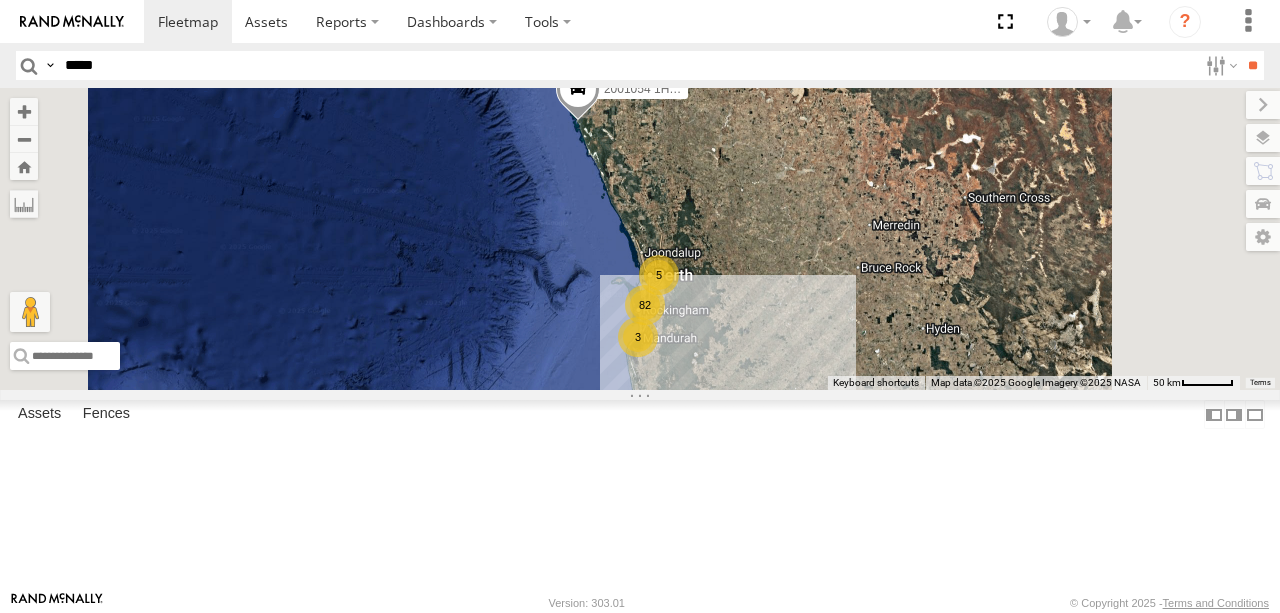drag, startPoint x: 920, startPoint y: 339, endPoint x: 909, endPoint y: 231, distance: 108.55874 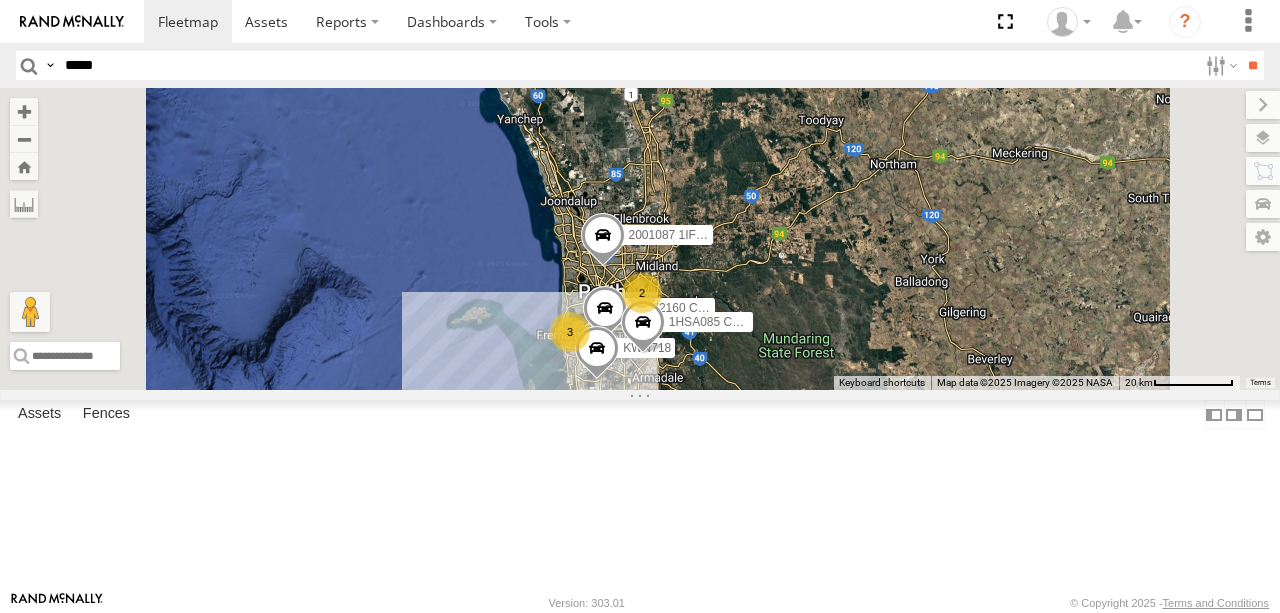 drag, startPoint x: 928, startPoint y: 348, endPoint x: 935, endPoint y: 256, distance: 92.26592 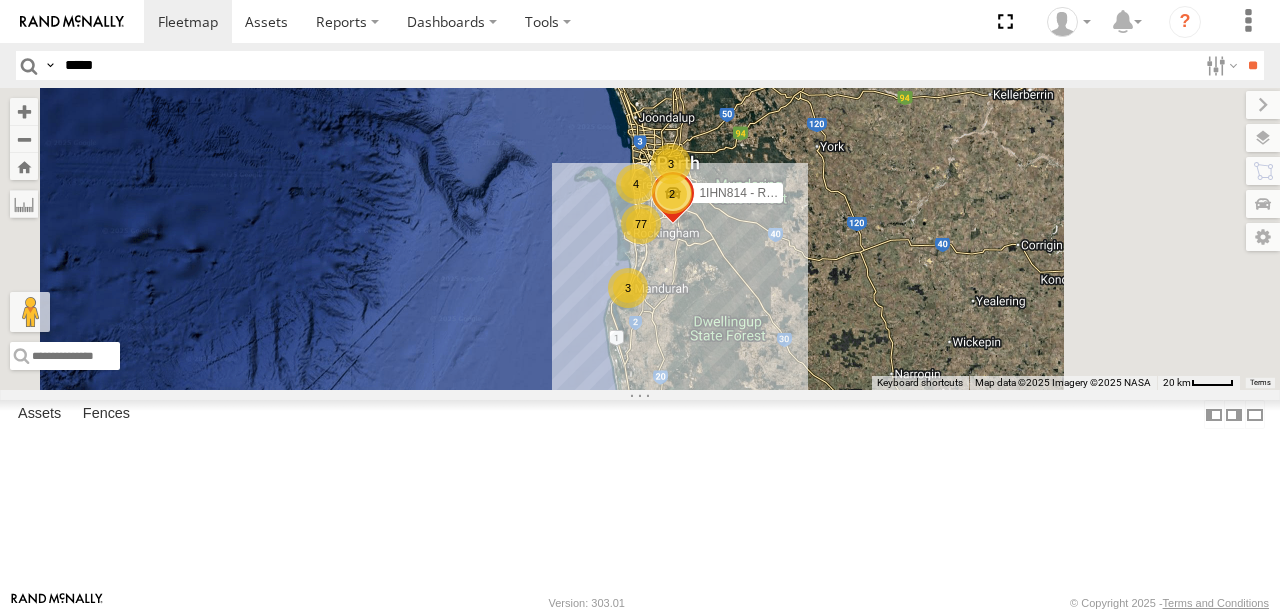 drag, startPoint x: 918, startPoint y: 430, endPoint x: 936, endPoint y: 298, distance: 133.22162 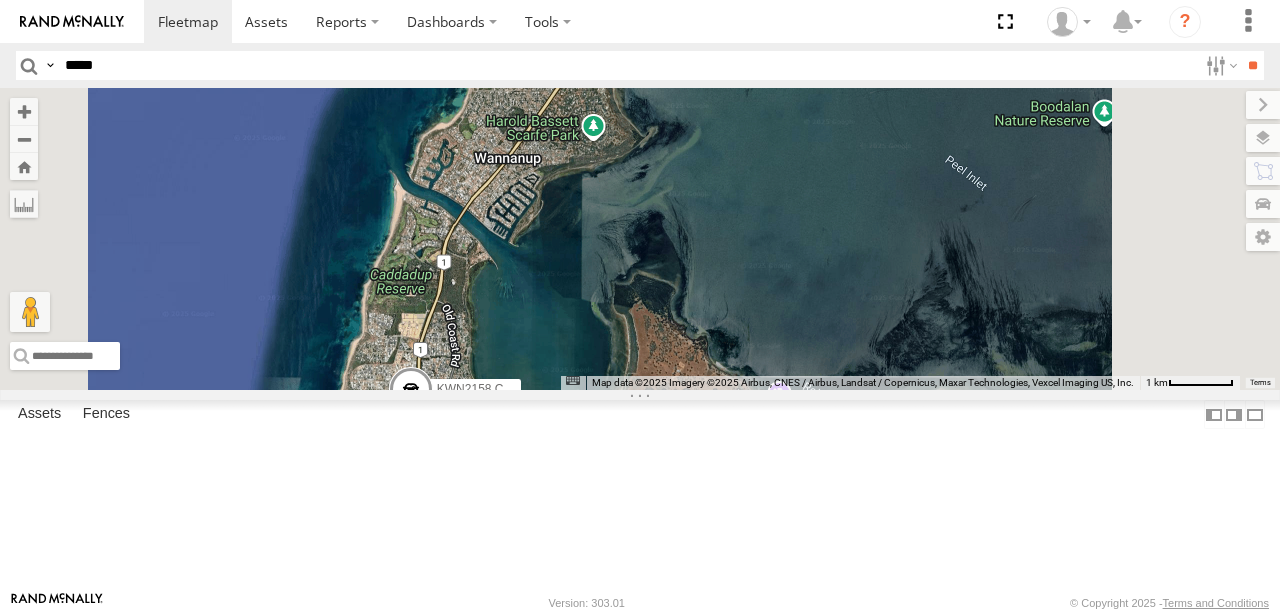 click at bounding box center [411, 394] 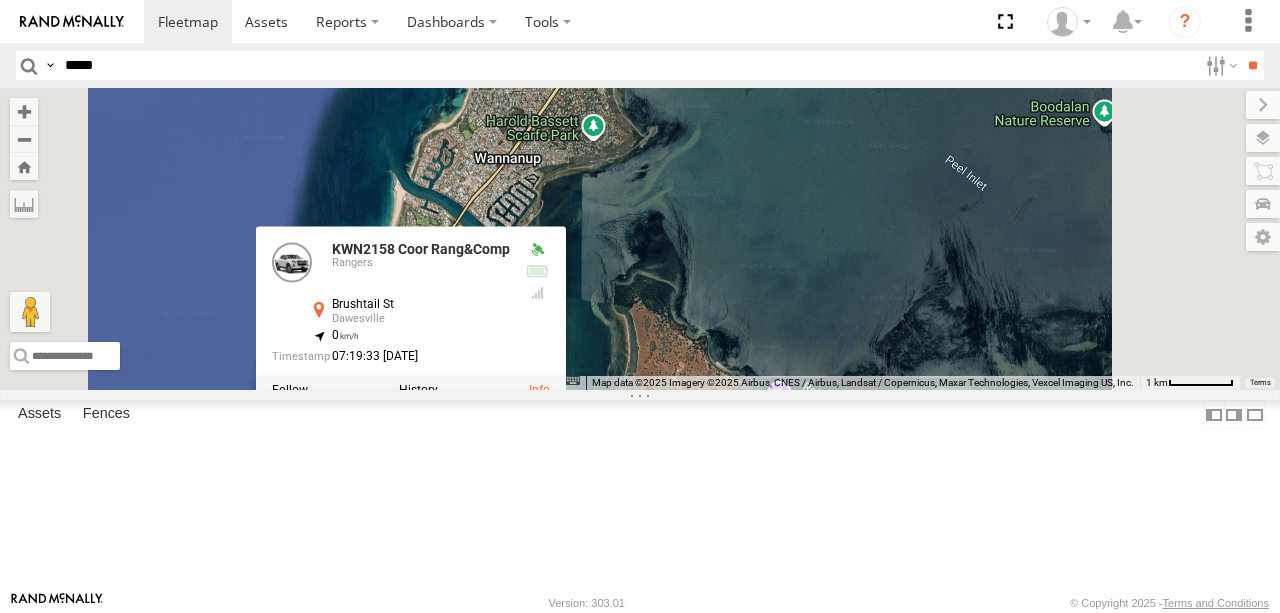 click on "2001054 	1HZI898 Coordinator Planning 1IHN814 - RAV-4 Admin KWN46 Facil.Maint KWN5353 CCTV Trailer KWN2158 Coor Rang&Comp KWN2158 Coor Rang&Comp Rangers Brushtail [GEOGRAPHIC_DATA] -32.63572 ,  115.63158 0 07:19:33 [DATE]" at bounding box center [640, 239] 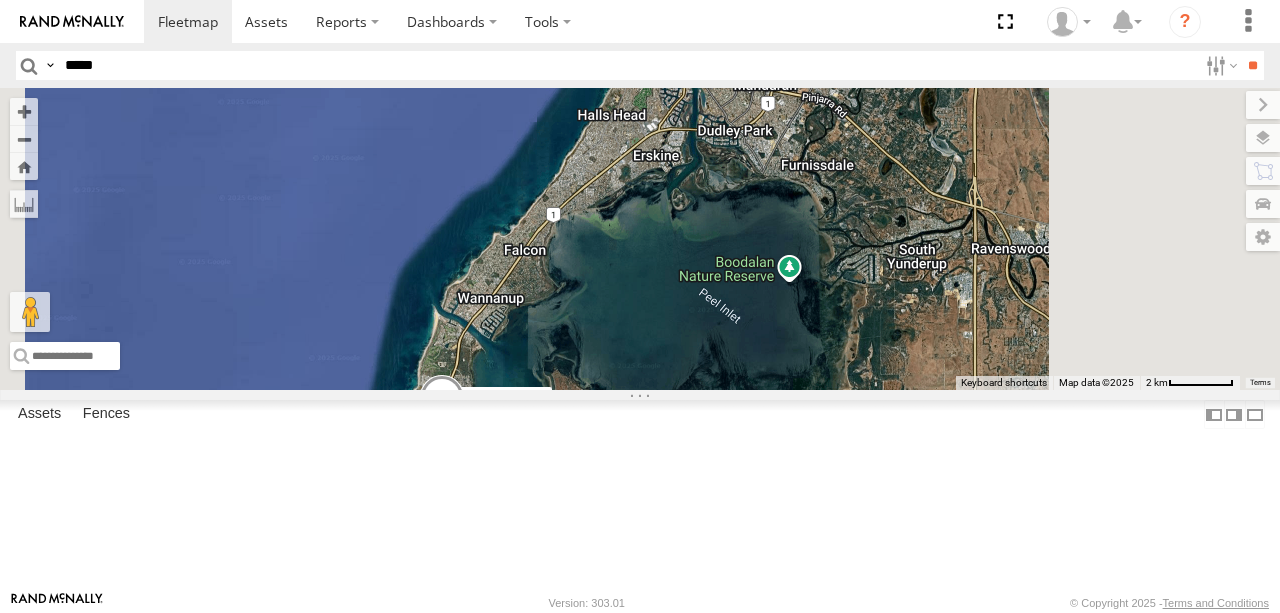 drag, startPoint x: 893, startPoint y: 332, endPoint x: 728, endPoint y: 462, distance: 210.05951 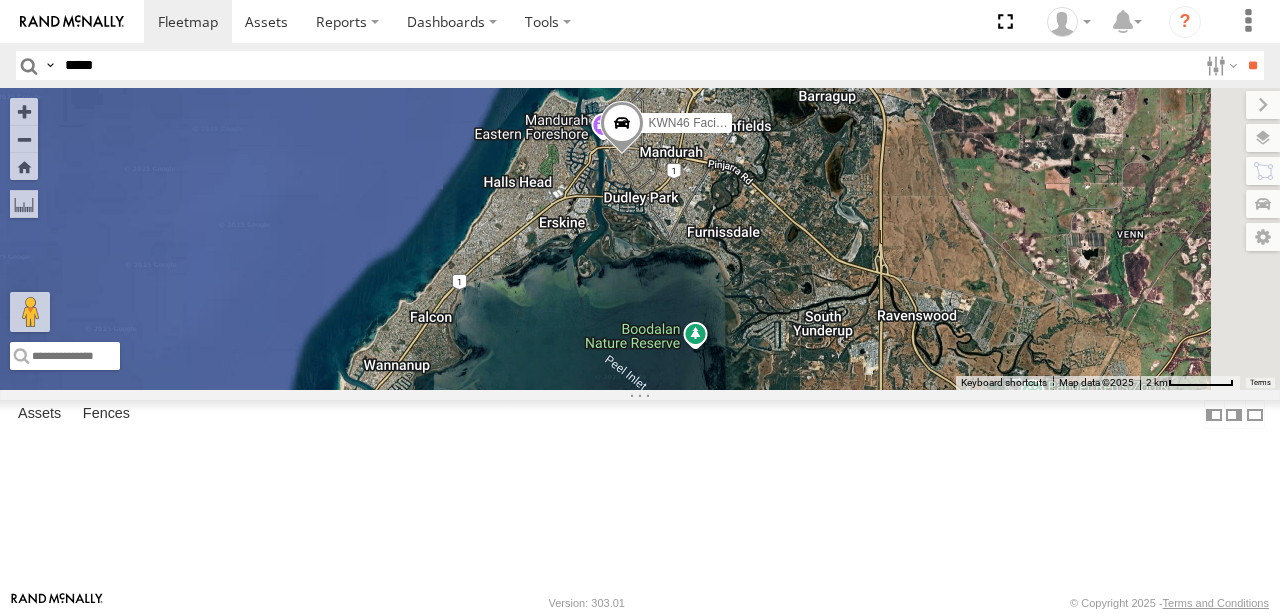 click on "KWN46 Facil.Maint" at bounding box center (682, 123) 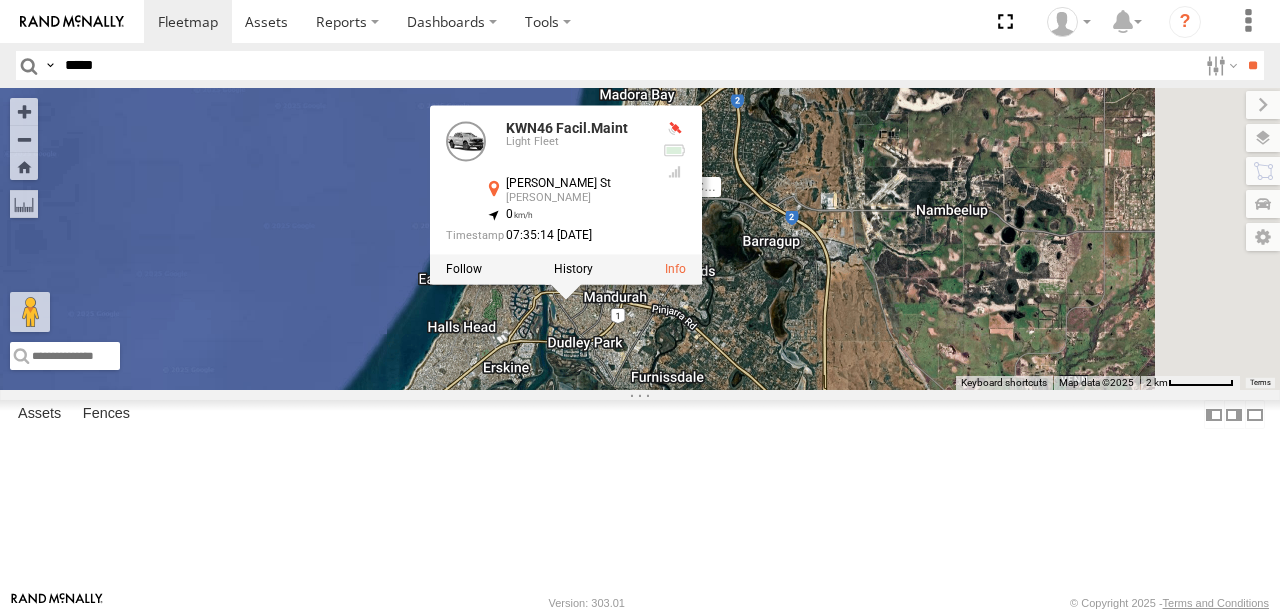drag, startPoint x: 868, startPoint y: 328, endPoint x: 814, endPoint y: 460, distance: 142.61838 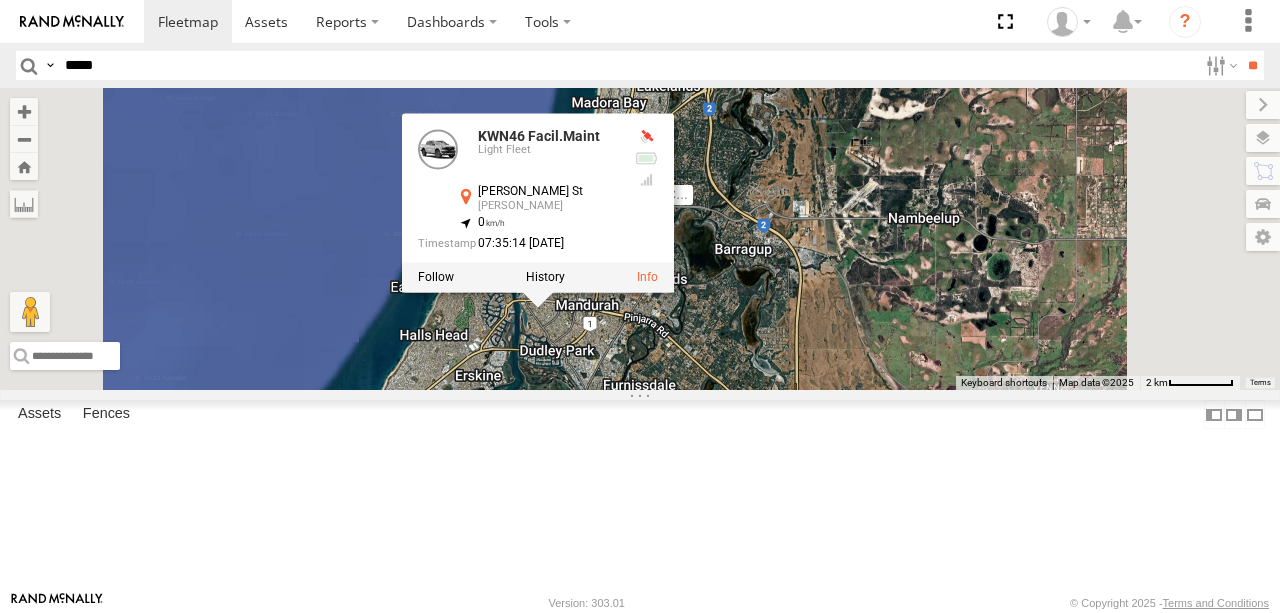 click on "2001054 	1HZI898 Coordinator Planning 1IHN814 - RAV-4 Admin KWN46 Facil.Maint KWN5353 CCTV Trailer KWN2158 Coor Rang&Comp KWN46 Facil.Maint Light Fleet [PERSON_NAME][GEOGRAPHIC_DATA][PERSON_NAME] -32.53687 ,  115.72567 0 07:35:14 [DATE]" at bounding box center (640, 239) 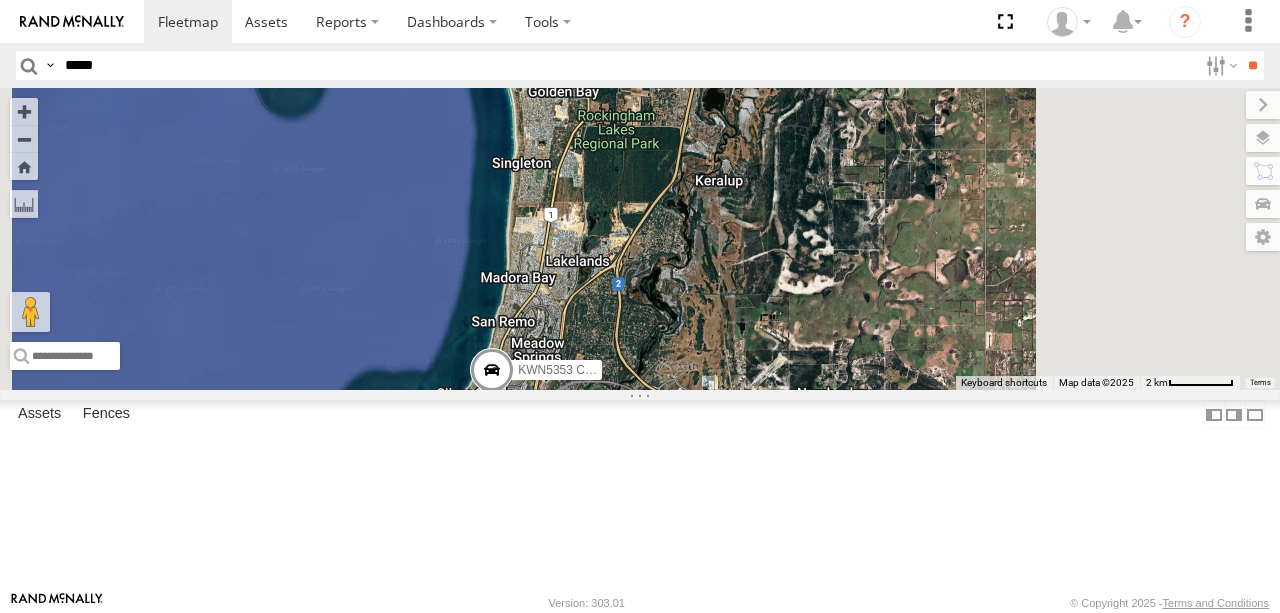 drag, startPoint x: 976, startPoint y: 333, endPoint x: 887, endPoint y: 493, distance: 183.08742 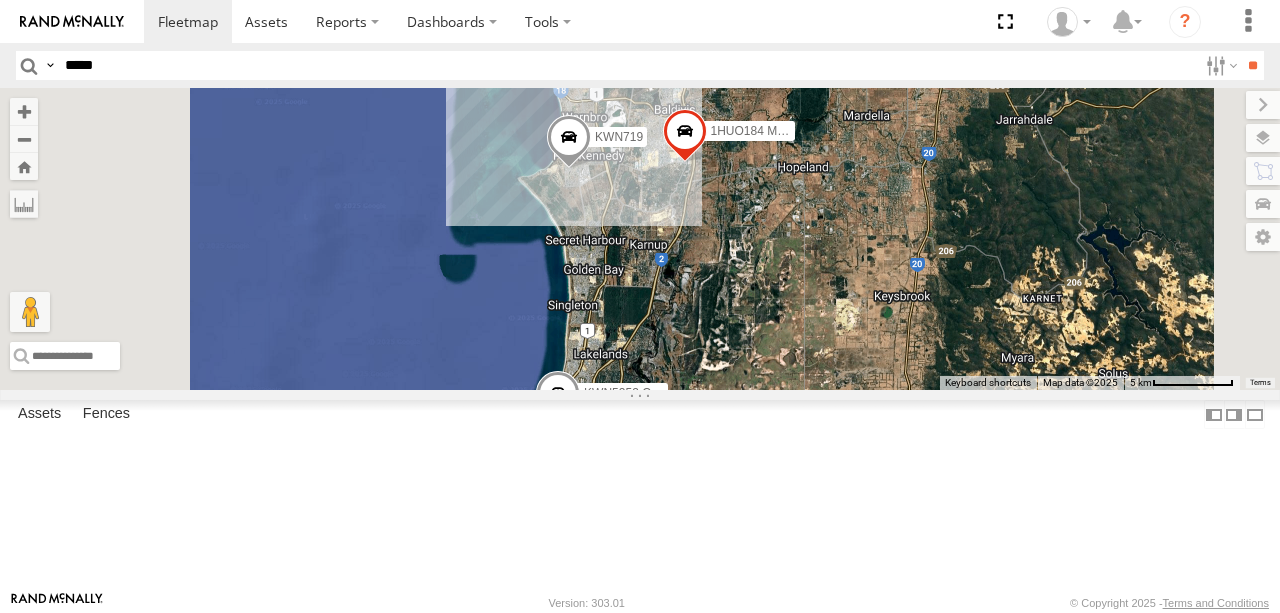 drag, startPoint x: 923, startPoint y: 266, endPoint x: 884, endPoint y: 383, distance: 123.32883 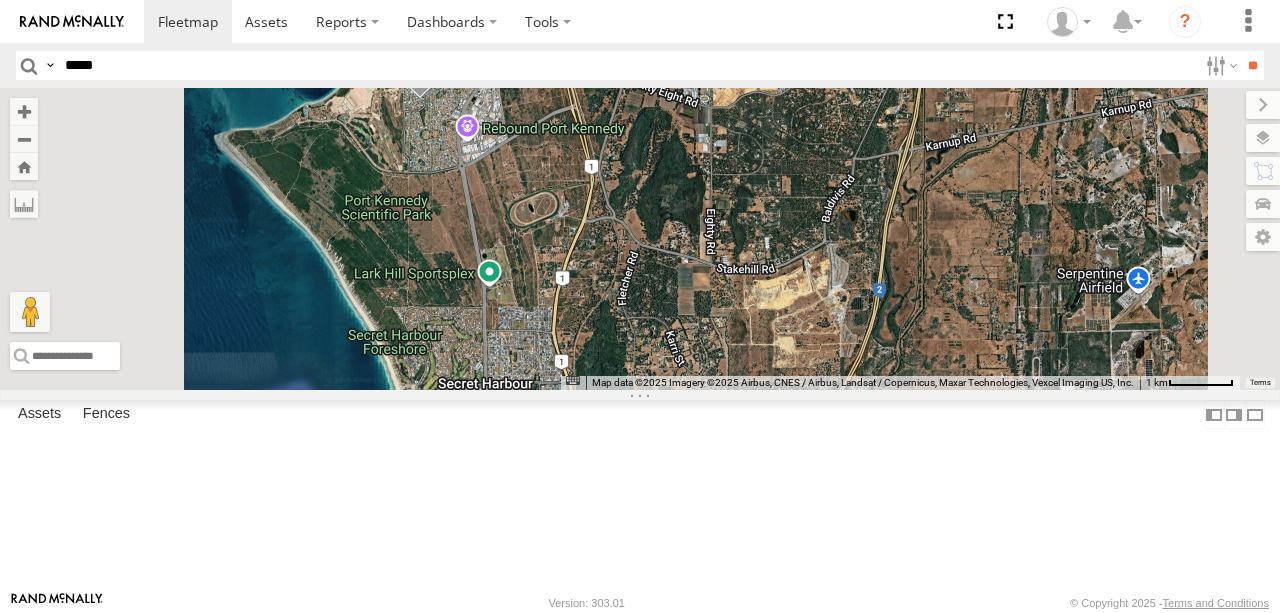 click at bounding box center (420, 72) 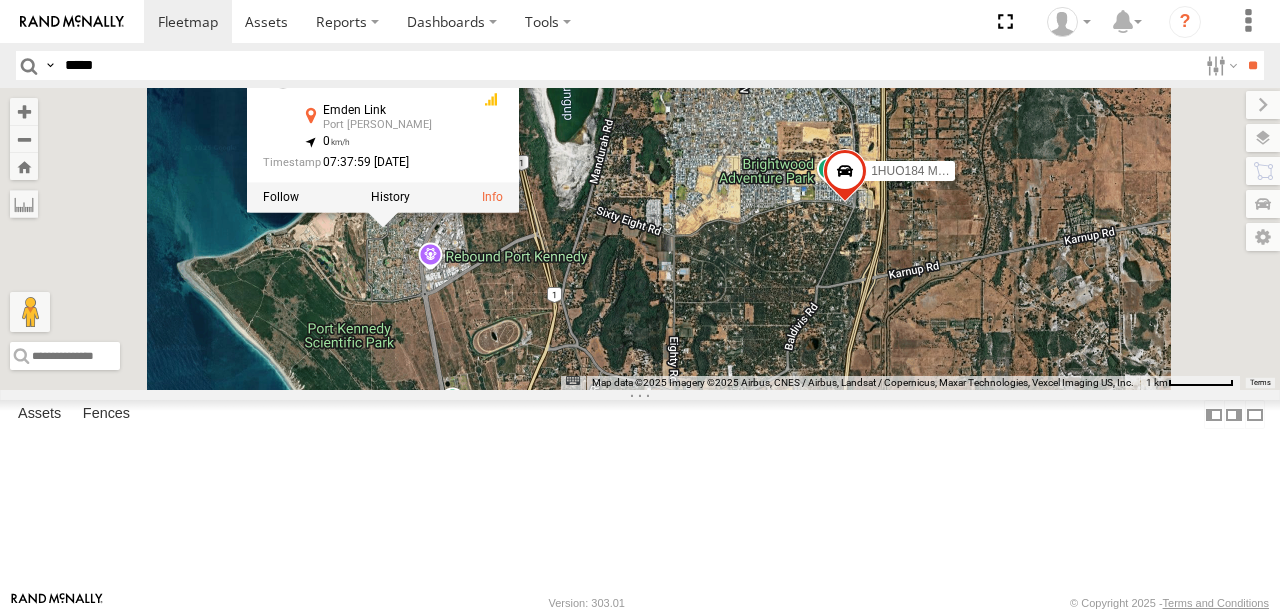 drag, startPoint x: 714, startPoint y: 222, endPoint x: 677, endPoint y: 352, distance: 135.16287 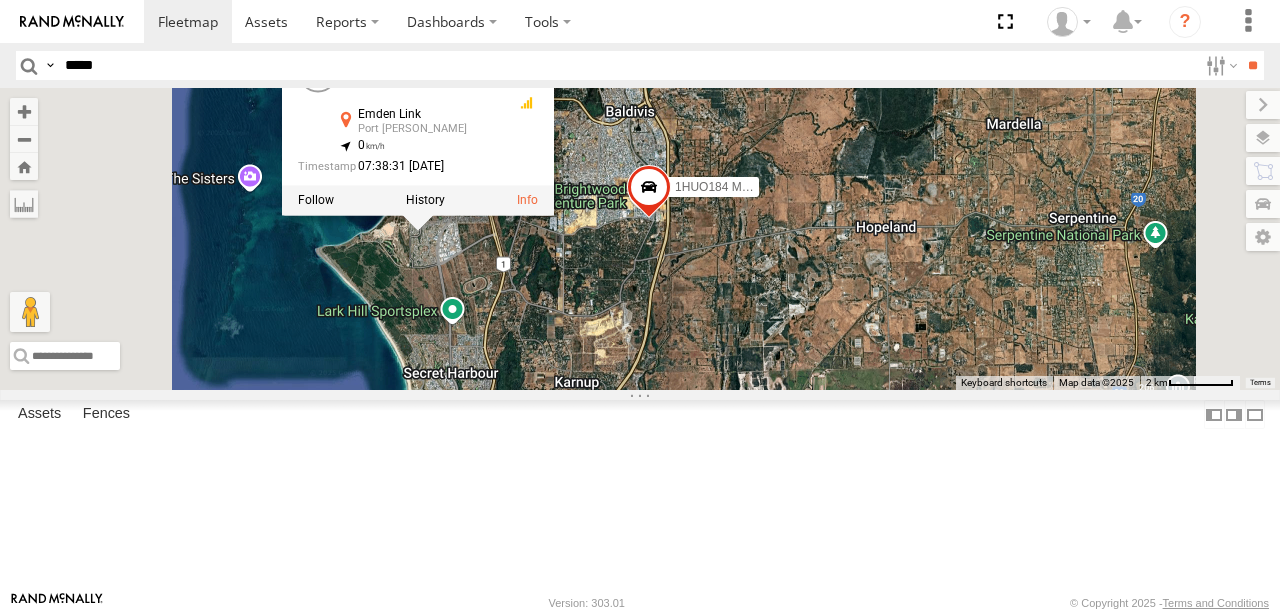 click on "2001054 	1HZI898 Coordinator Planning 1IHN814 - RAV-4 Admin KWN46 Facil.Maint KWN5353 CCTV Trailer KWN2158 Coor Rang&Comp 1HUO184 Manager Requatic KWN719 KWN44 Rangers 1HRT428	 Manager IT KWN719 All Assets Emden Link [GEOGRAPHIC_DATA][PERSON_NAME] -32.36533 ,  115.74858 0 07:38:31 [DATE] 3" at bounding box center (640, 239) 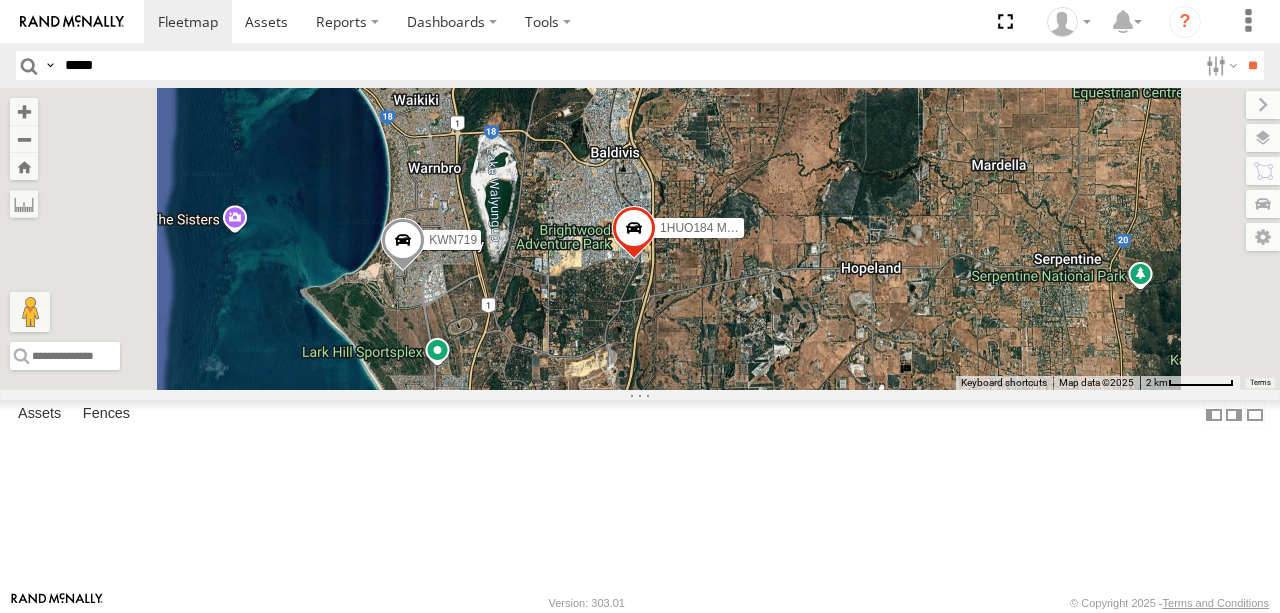 drag, startPoint x: 783, startPoint y: 298, endPoint x: 767, endPoint y: 342, distance: 46.818798 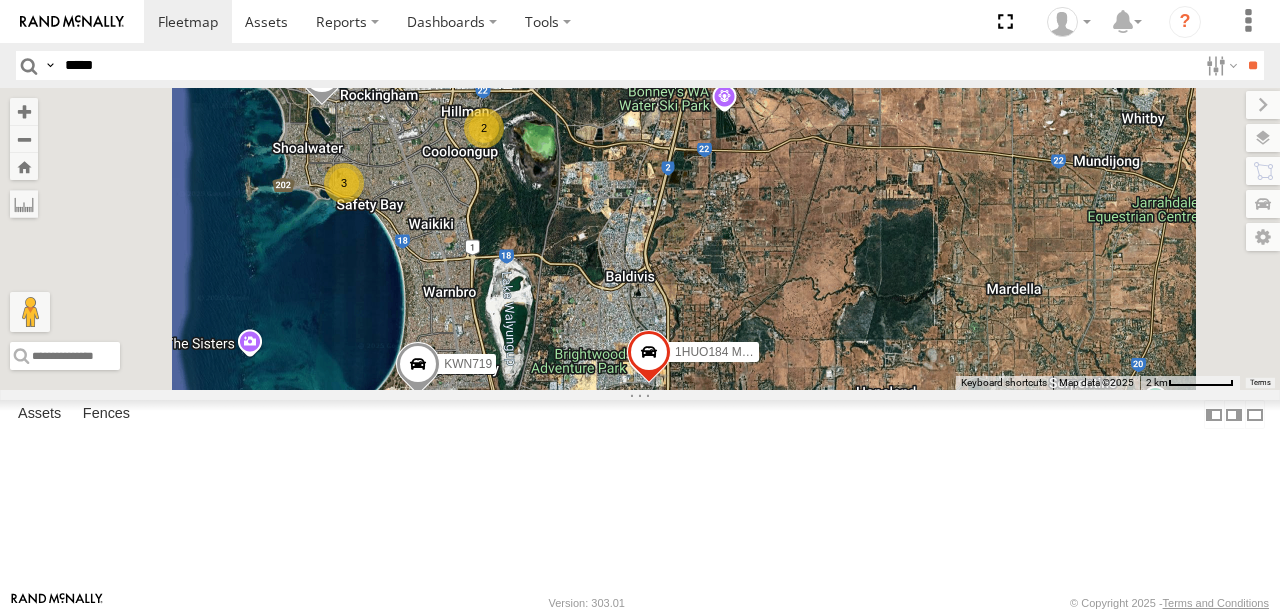 drag, startPoint x: 803, startPoint y: 302, endPoint x: 818, endPoint y: 429, distance: 127.88276 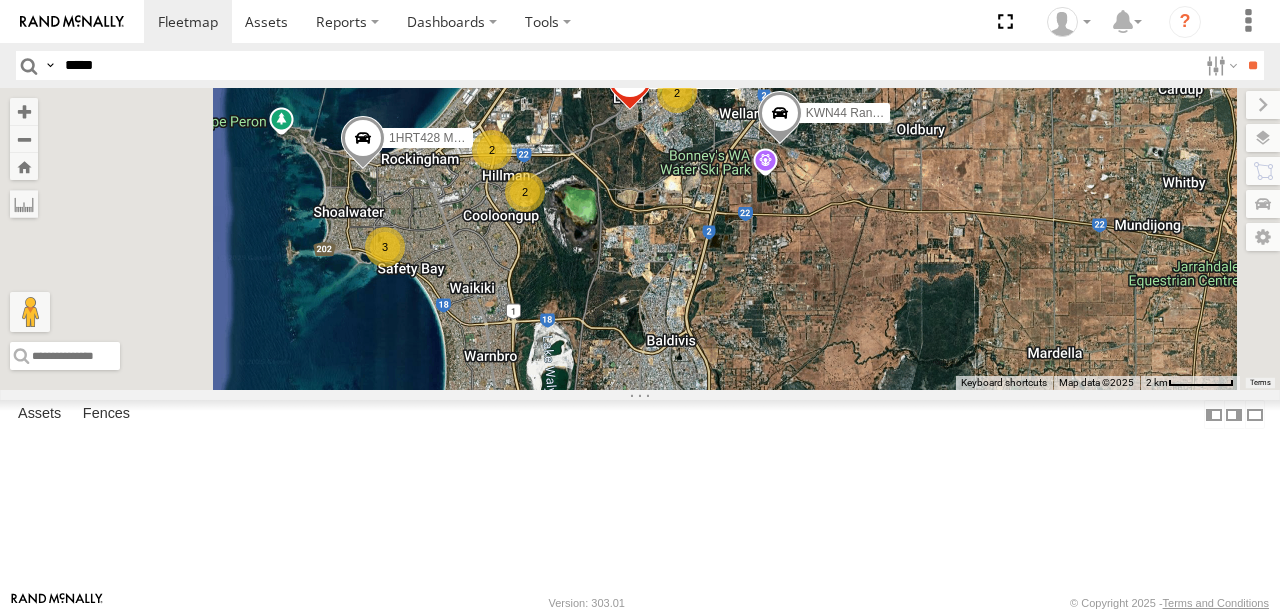 drag, startPoint x: 740, startPoint y: 328, endPoint x: 781, endPoint y: 396, distance: 79.40403 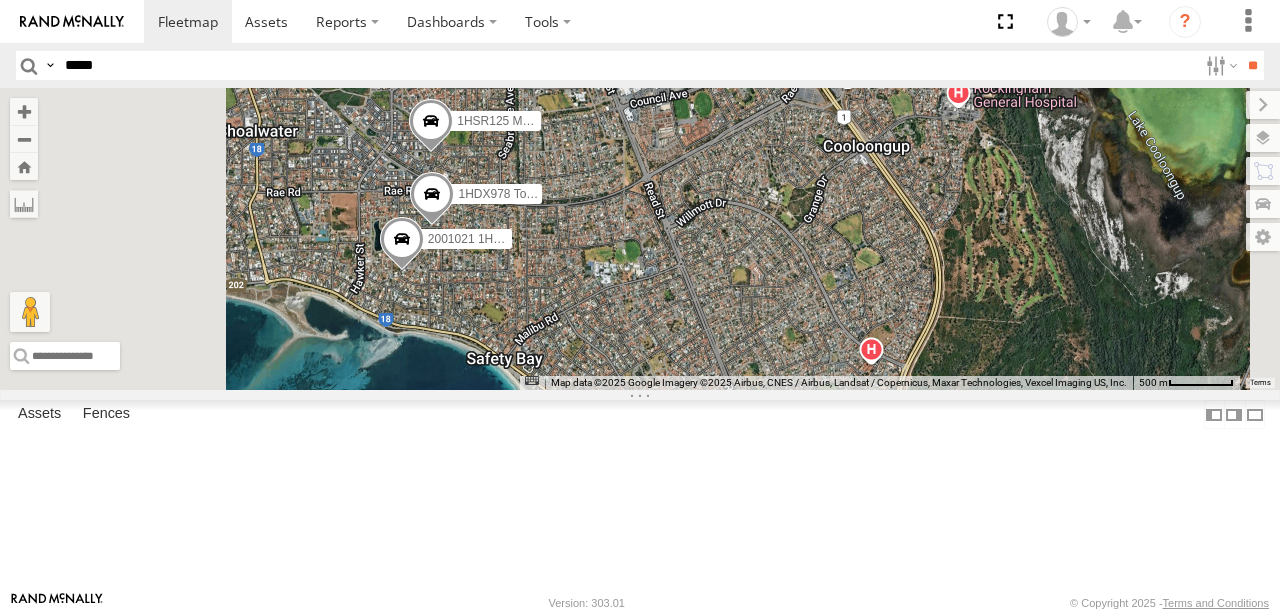 click on "2001054 	1HZI898 Coordinator Planning 1IHN814 - RAV-4 Admin KWN46 Facil.Maint KWN5353 CCTV Trailer KWN2158 Coor Rang&Comp 1HUO184 Manager Requatic KWN719 KWN44 Rangers 1HRT428	 Manager IT KWN40 Tree Officer KWN2189 2001110 Ford Ranger KWN72 Facil.Maint KWN47 Coor. Infra 2001021	1HRP487 Toyota Admin KWN58 Rangers 1HDX978 Toyota Rav 4 Admin 1HSR125 Manager Governance" at bounding box center (640, 239) 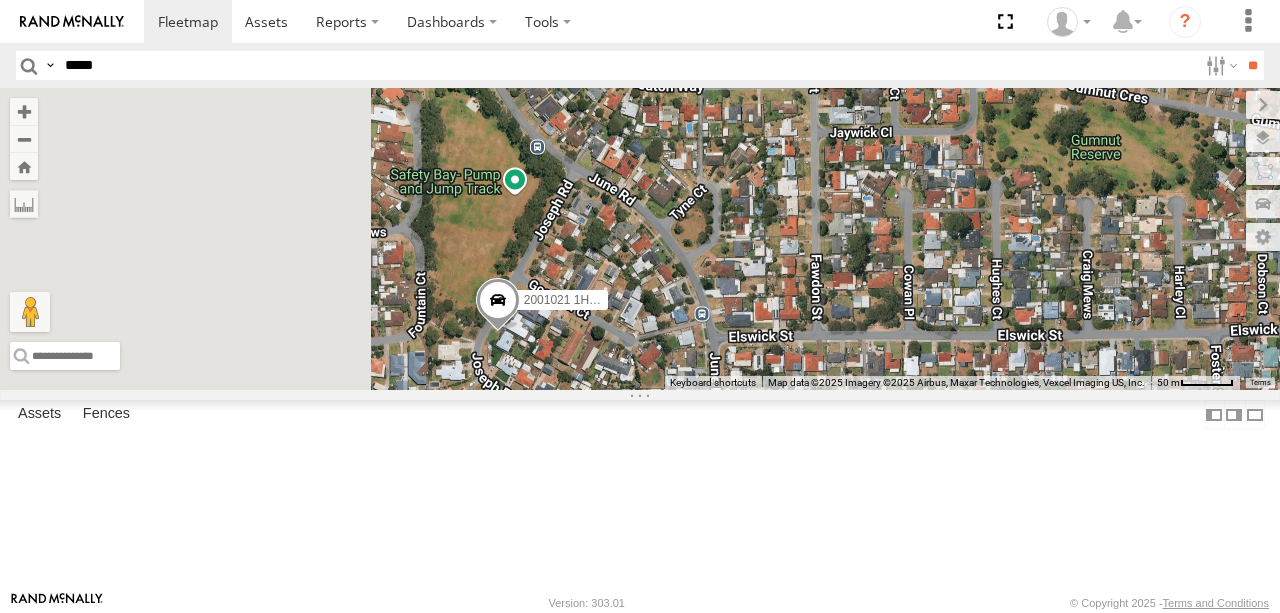 drag, startPoint x: 696, startPoint y: 362, endPoint x: 961, endPoint y: 378, distance: 265.48257 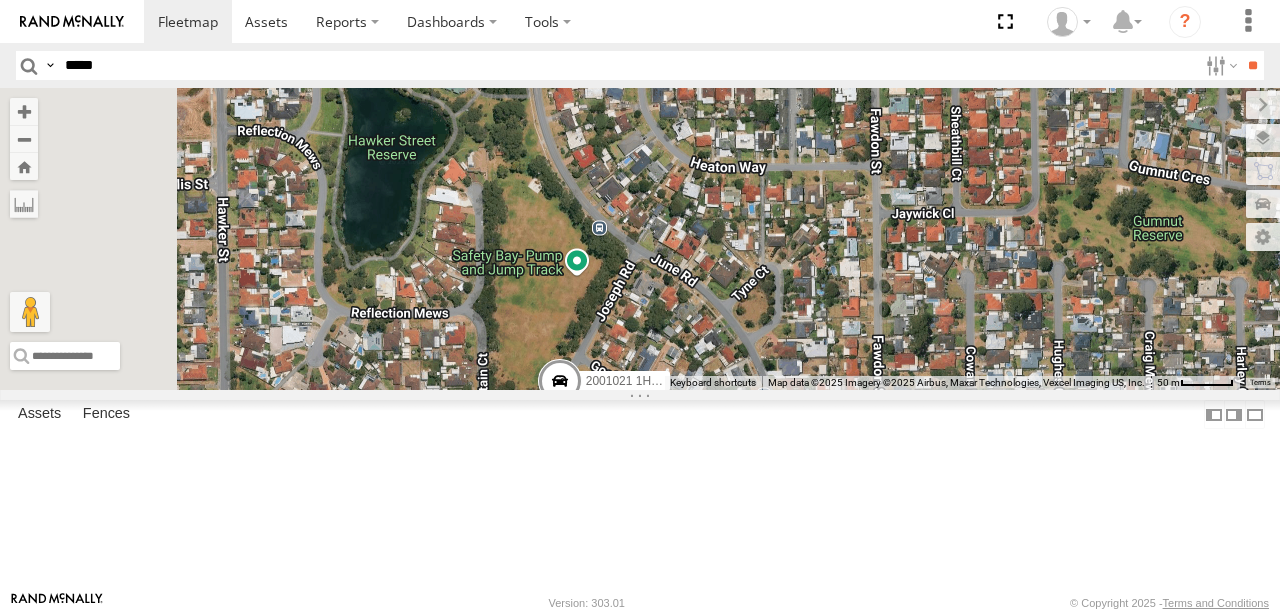 drag, startPoint x: 854, startPoint y: 410, endPoint x: 863, endPoint y: 426, distance: 18.35756 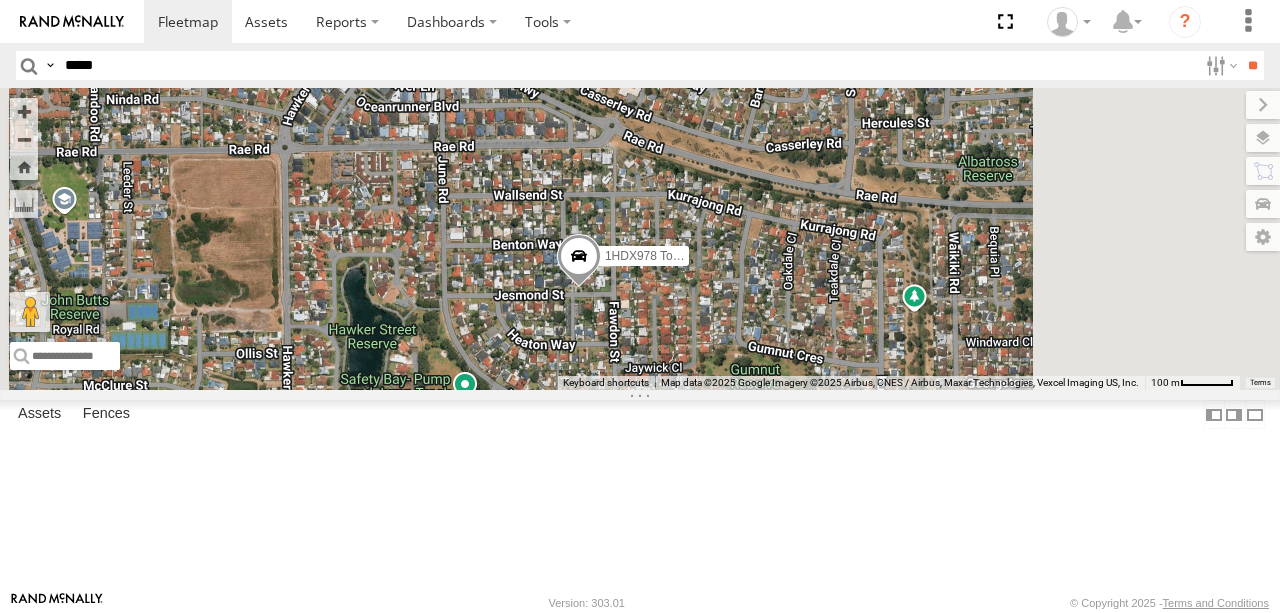 drag, startPoint x: 888, startPoint y: 361, endPoint x: 722, endPoint y: 460, distance: 193.27959 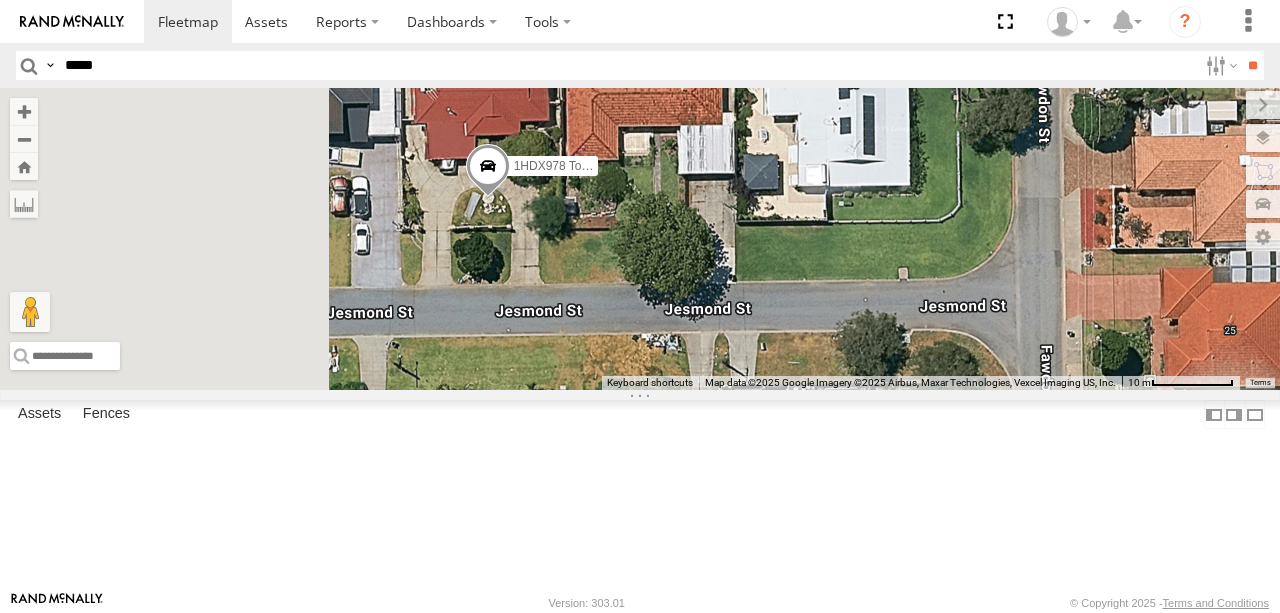 drag, startPoint x: 707, startPoint y: 340, endPoint x: 1022, endPoint y: 406, distance: 321.84003 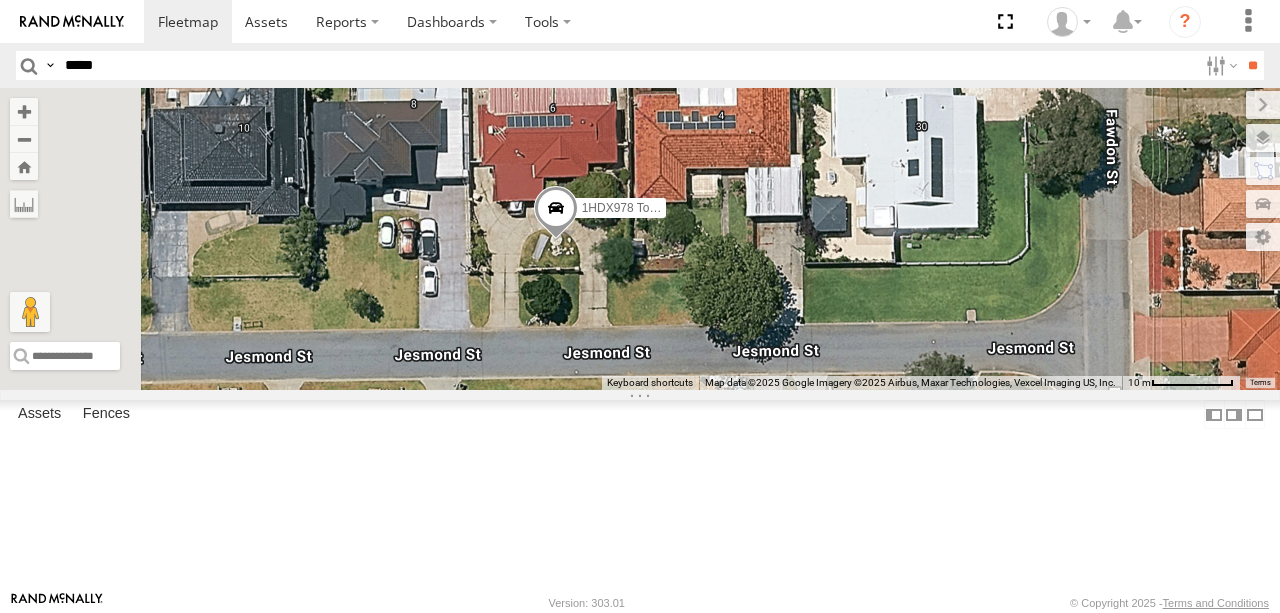 drag, startPoint x: 791, startPoint y: 377, endPoint x: 847, endPoint y: 420, distance: 70.60453 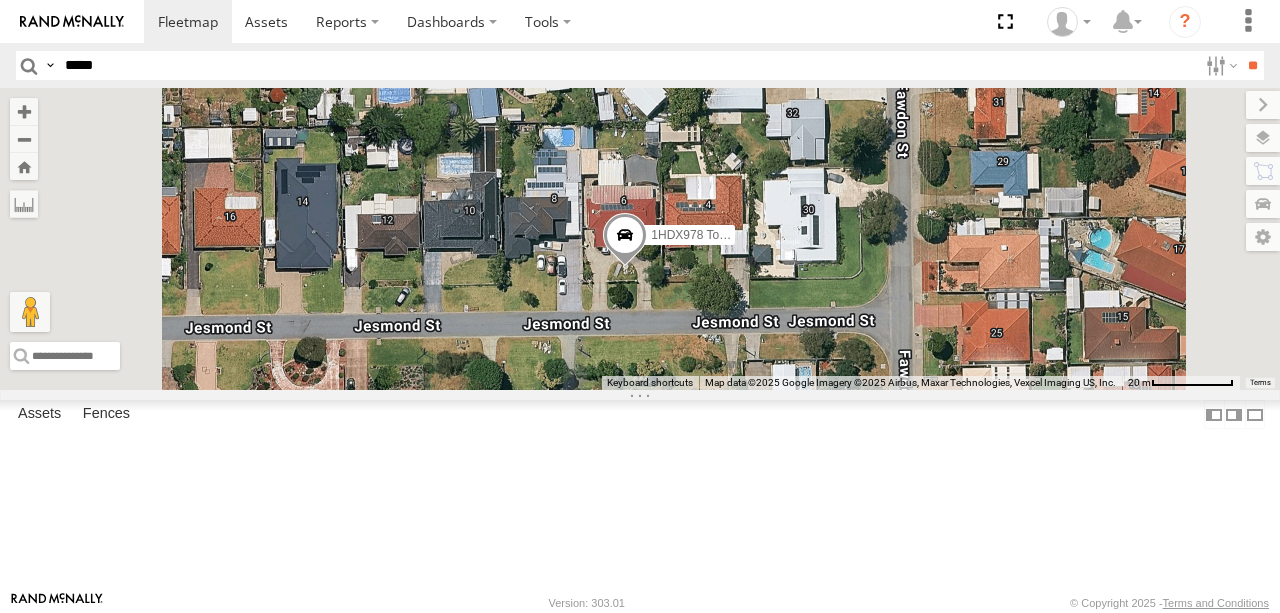 click at bounding box center [625, 240] 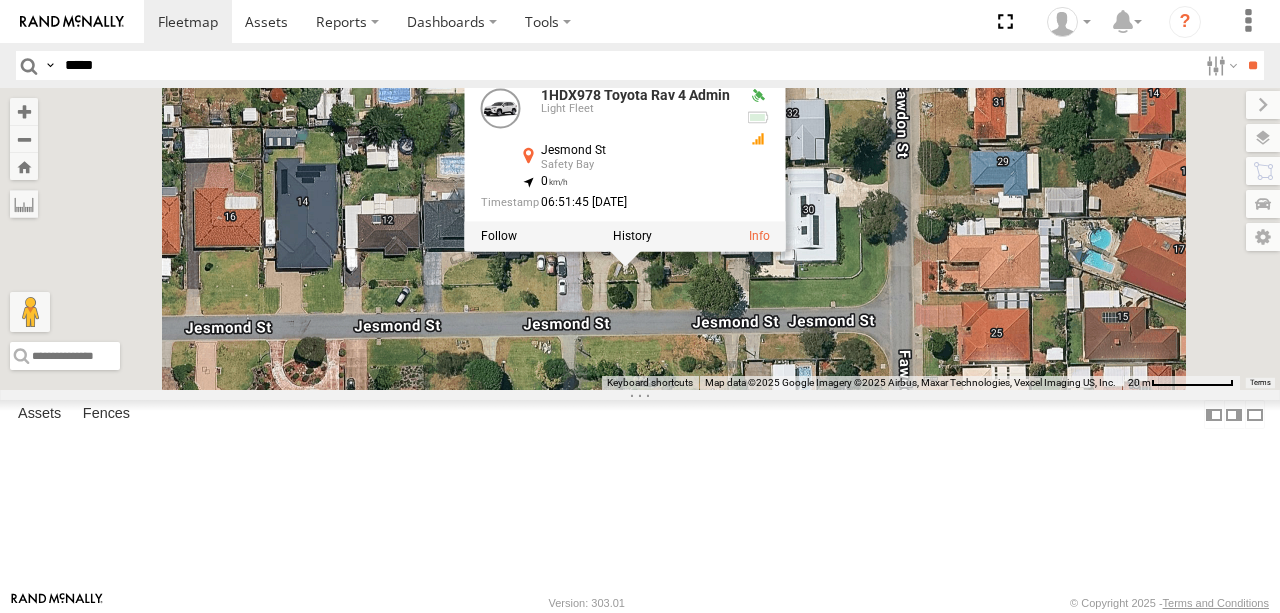 click on "2001054 	1HZI898 Coordinator Planning 1IHN814 - RAV-4 Admin KWN46 Facil.Maint KWN5353 CCTV Trailer KWN2158 Coor Rang&Comp 1HUO184 Manager Requatic KWN719 KWN44 Rangers 1HRT428	 Manager IT KWN40 Tree Officer KWN2189 2001110 Ford Ranger KWN72 Facil.Maint KWN47 Coor. Infra 2001021	1HRP487 Toyota Admin KWN58 Rangers 1HDX978 Toyota Rav 4 Admin 1HSR125 Manager Governance 1HDX978 Toyota Rav 4 Admin Light Fleet Jesmond [GEOGRAPHIC_DATA] -32.30033 ,  115.72573 0 06:51:45 [DATE]" at bounding box center [640, 239] 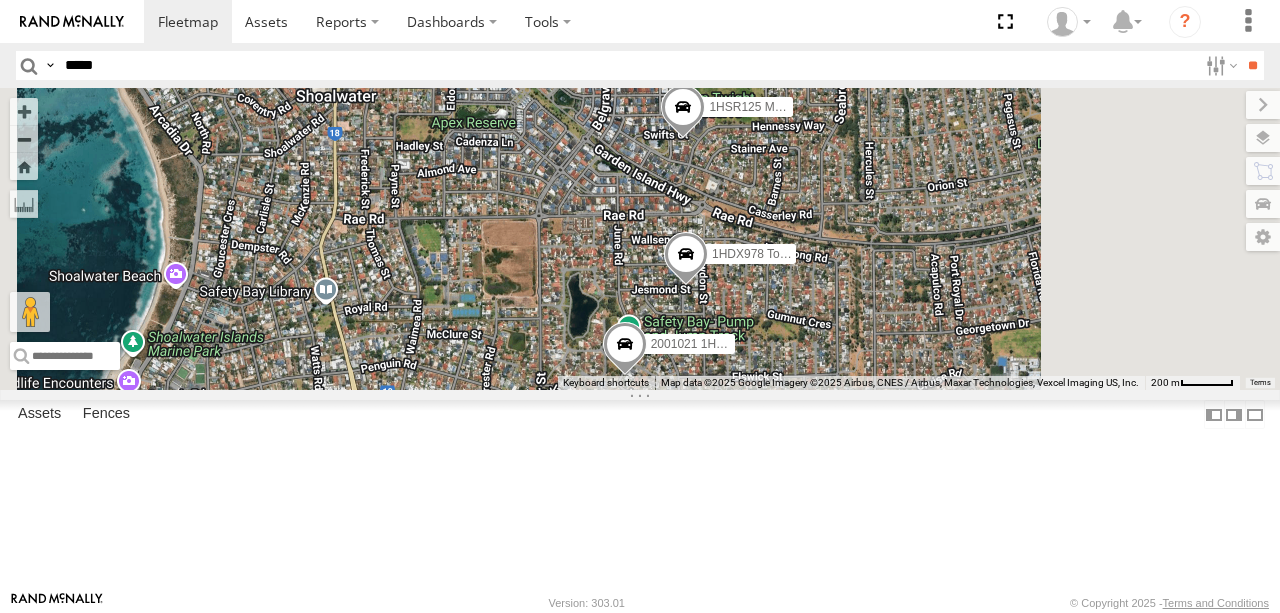 click at bounding box center (625, 349) 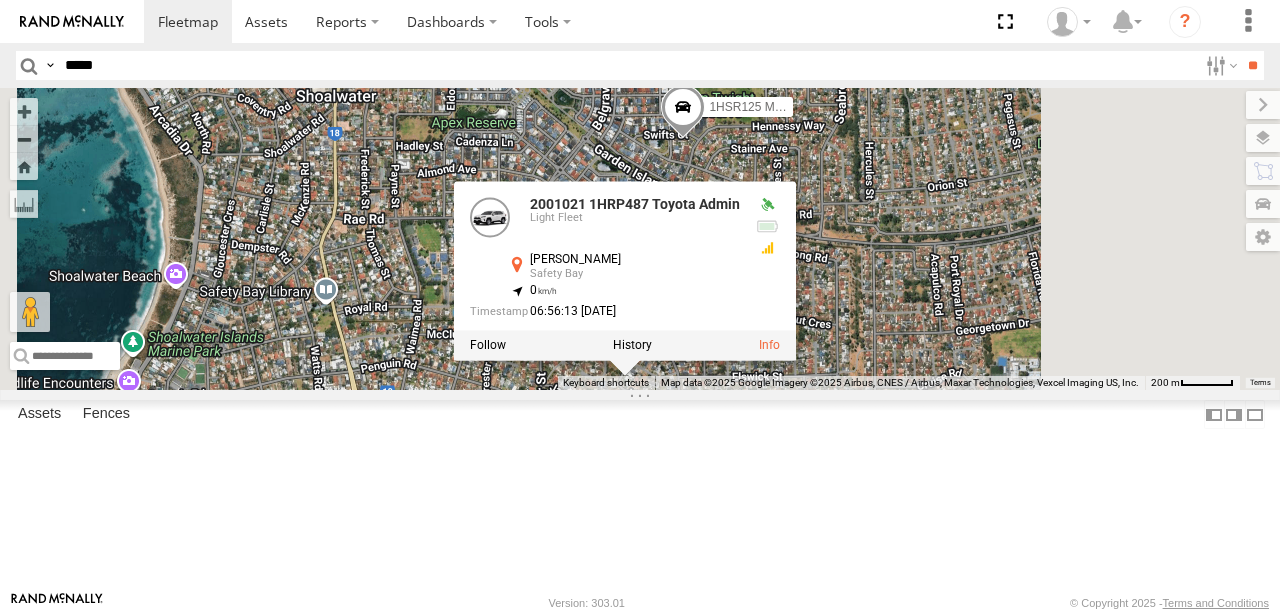 click on "2001054 	1HZI898 Coordinator Planning 1IHN814 - RAV-4 Admin KWN46 Facil.Maint KWN5353 CCTV Trailer KWN2158 Coor Rang&Comp 1HUO184 Manager Requatic KWN719 KWN44 Rangers 1HRT428	 Manager IT KWN40 Tree Officer KWN2189 2001110 Ford Ranger KWN72 Facil.Maint KWN47 Coor. Infra 2001021	1HRP487 Toyota Admin KWN58 Rangers 1HDX978 Toyota Rav 4 Admin 1HSR125 Manager Governance 2001021	1HRP487 Toyota Admin Light Fleet [PERSON_NAME] Safety Bay -32.30359 ,  115.7231 0 06:56:13 [DATE]" at bounding box center [640, 239] 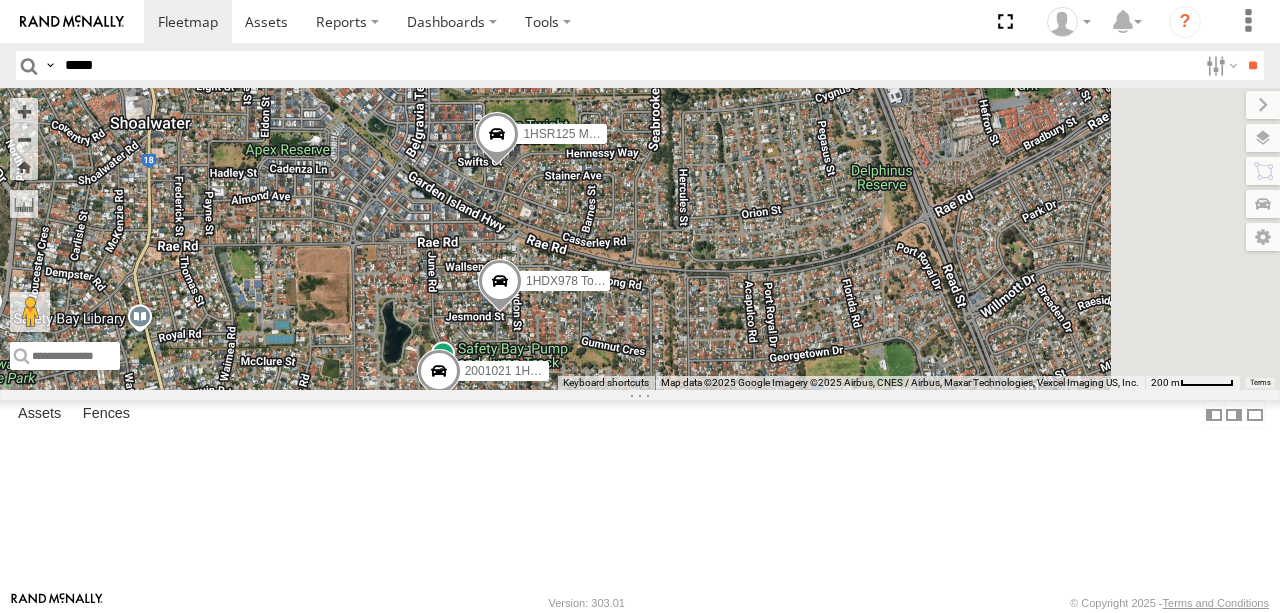 drag, startPoint x: 1126, startPoint y: 356, endPoint x: 897, endPoint y: 398, distance: 232.81967 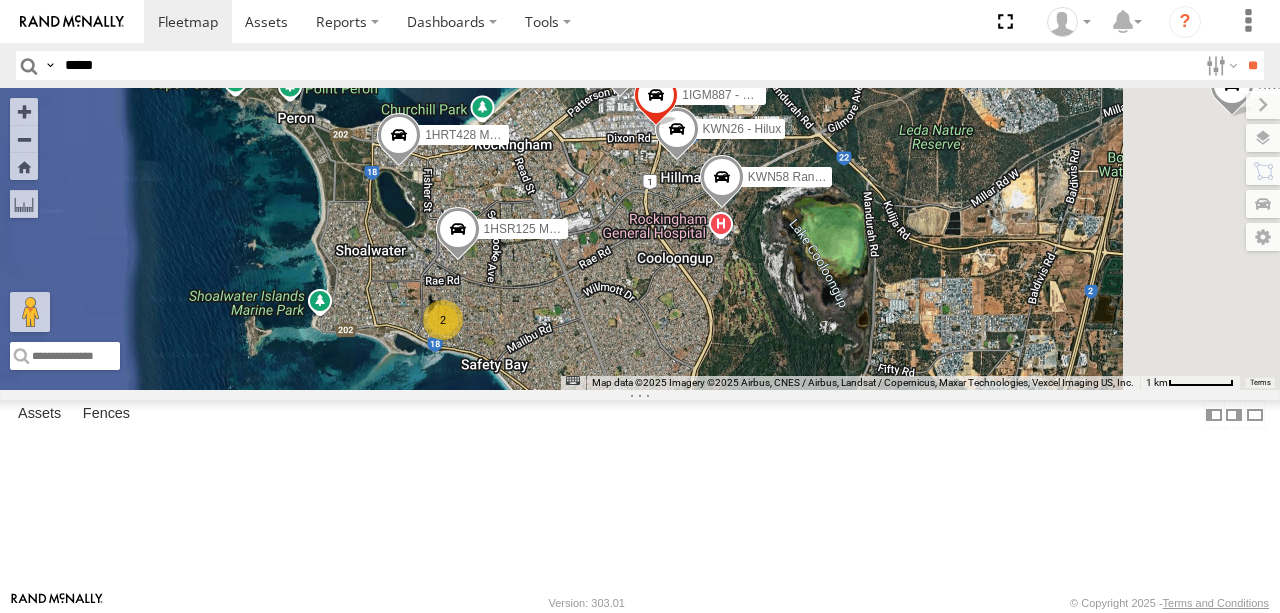 drag, startPoint x: 1016, startPoint y: 348, endPoint x: 827, endPoint y: 360, distance: 189.38057 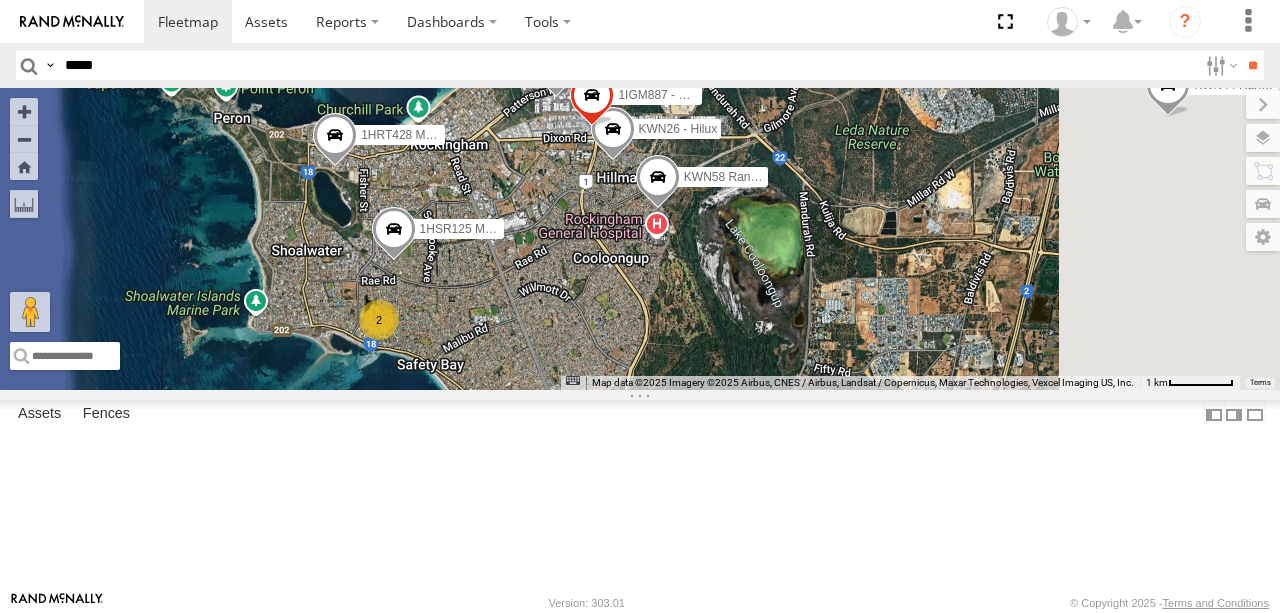 drag, startPoint x: 874, startPoint y: 356, endPoint x: 720, endPoint y: 360, distance: 154.05194 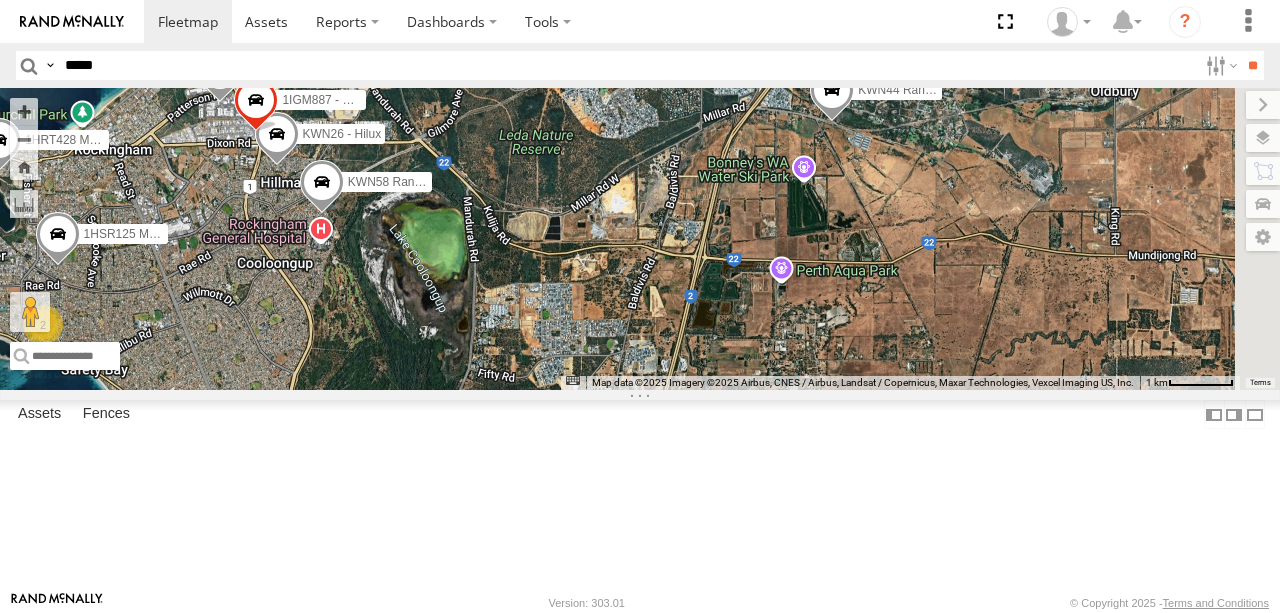 drag, startPoint x: 856, startPoint y: 355, endPoint x: 766, endPoint y: 356, distance: 90.005554 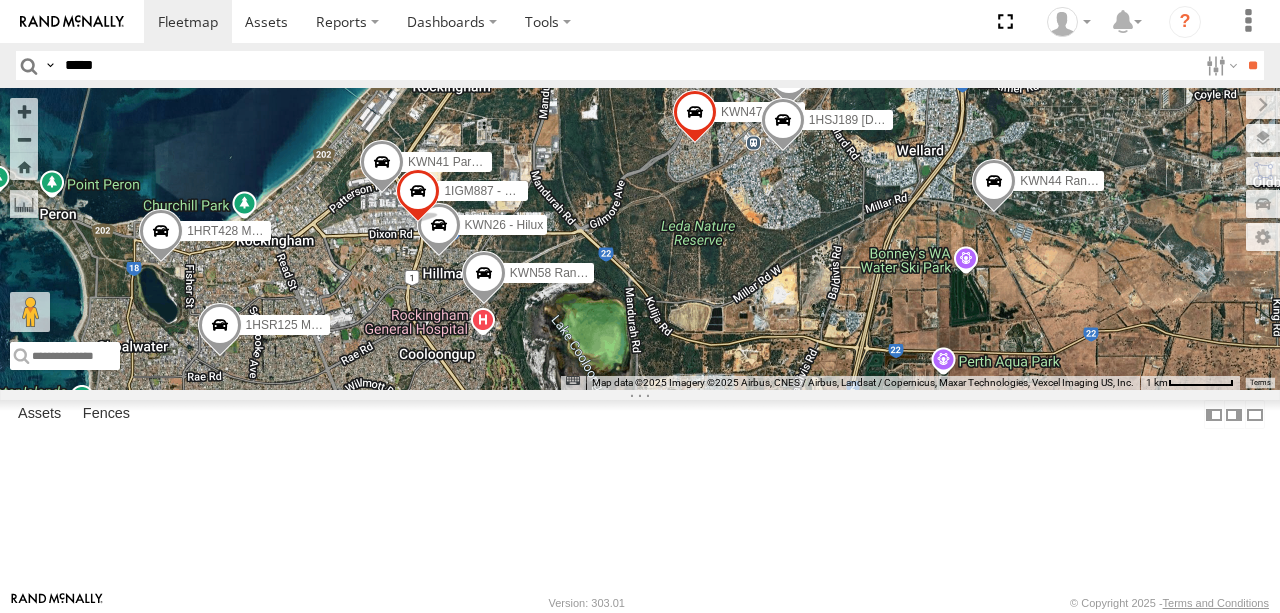 drag, startPoint x: 794, startPoint y: 263, endPoint x: 937, endPoint y: 350, distance: 167.38579 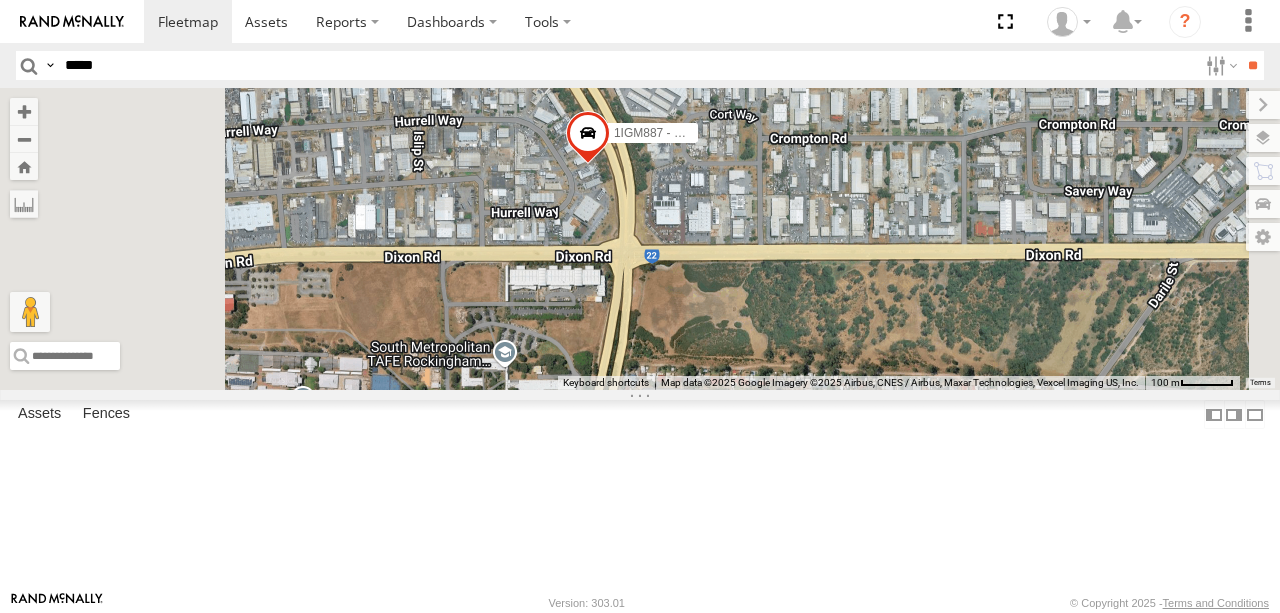 click at bounding box center [588, 138] 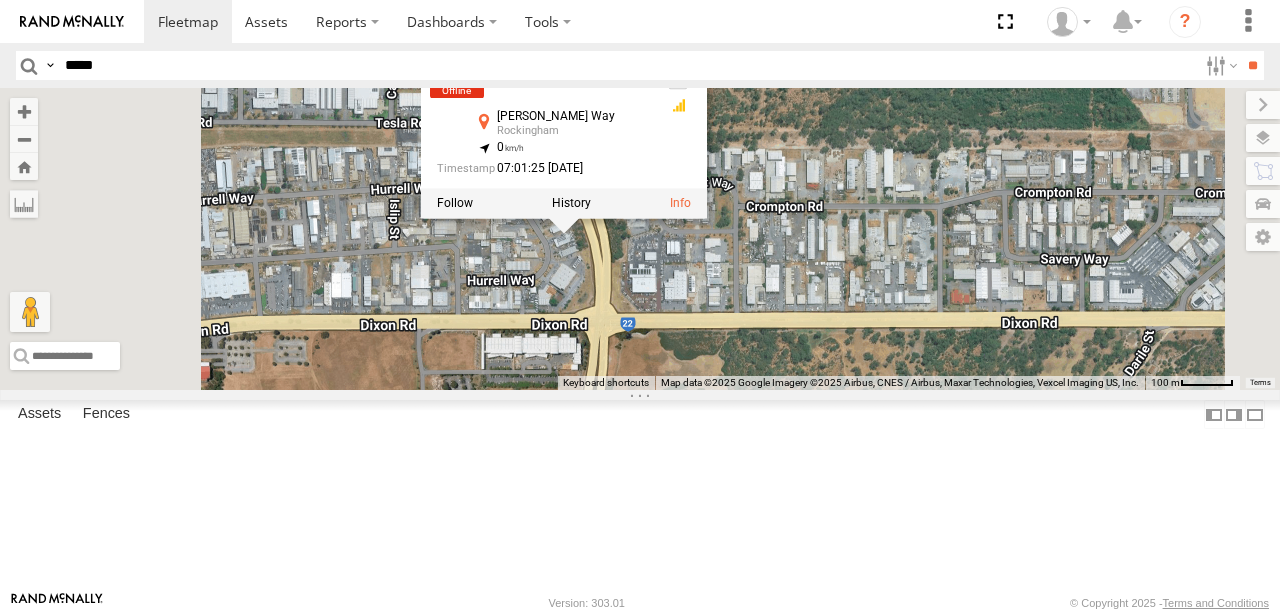 drag, startPoint x: 802, startPoint y: 325, endPoint x: 784, endPoint y: 374, distance: 52.201534 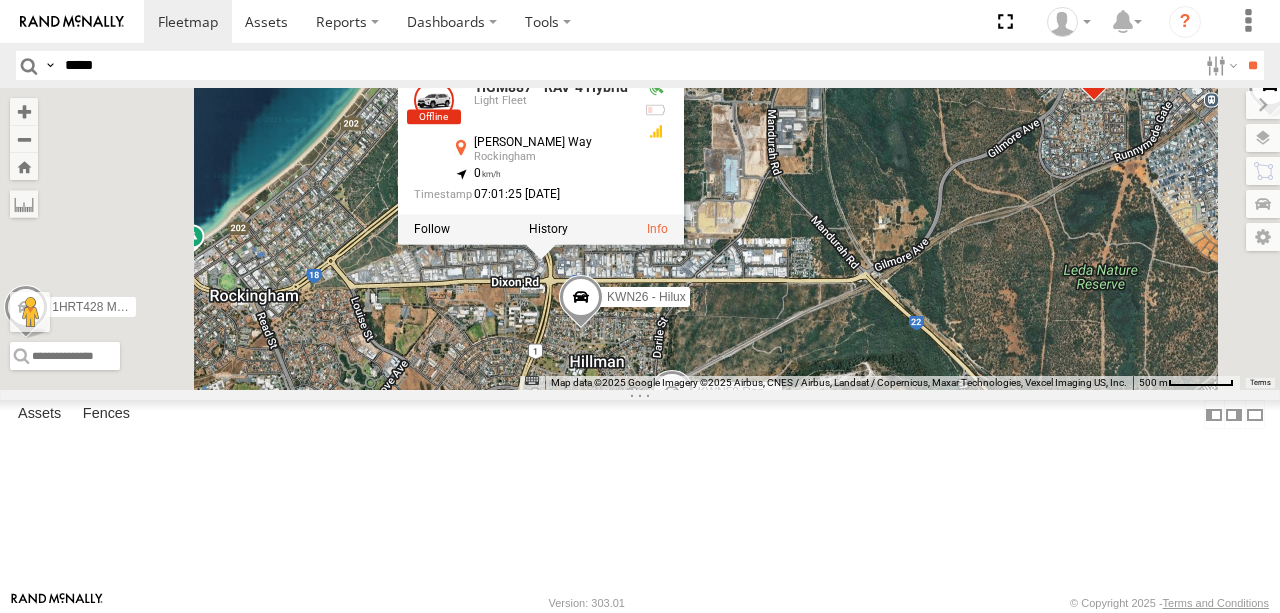 click on "2001054 	1HZI898 Coordinator Planning 1IHN814 - RAV-4 Admin KWN46 Facil.Maint KWN5353 CCTV Trailer KWN2158 Coor Rang&Comp 1HUO184 Manager Requatic KWN719 KWN44 Rangers 1HRT428	 Manager IT KWN40 Tree Officer KWN2189 2001110 Ford Ranger KWN72 Facil.Maint KWN47 Coor. Infra KWN58 Rangers 1HSR125 Manager Governance KWN26 - Hilux 1IGM887 - RAV-4 Hybrid KWN41 Parks Super KWN711 2001089 Ford Ranger (Retic) 1HSJ189	[DOMAIN_NAME] KWN720 Facility Maint 1IGM887 - RAV-4 Hybrid Light Fleet [PERSON_NAME] Way Rockingham -32.27545 ,  115.75974 0 07:01:25 [DATE]" at bounding box center [640, 239] 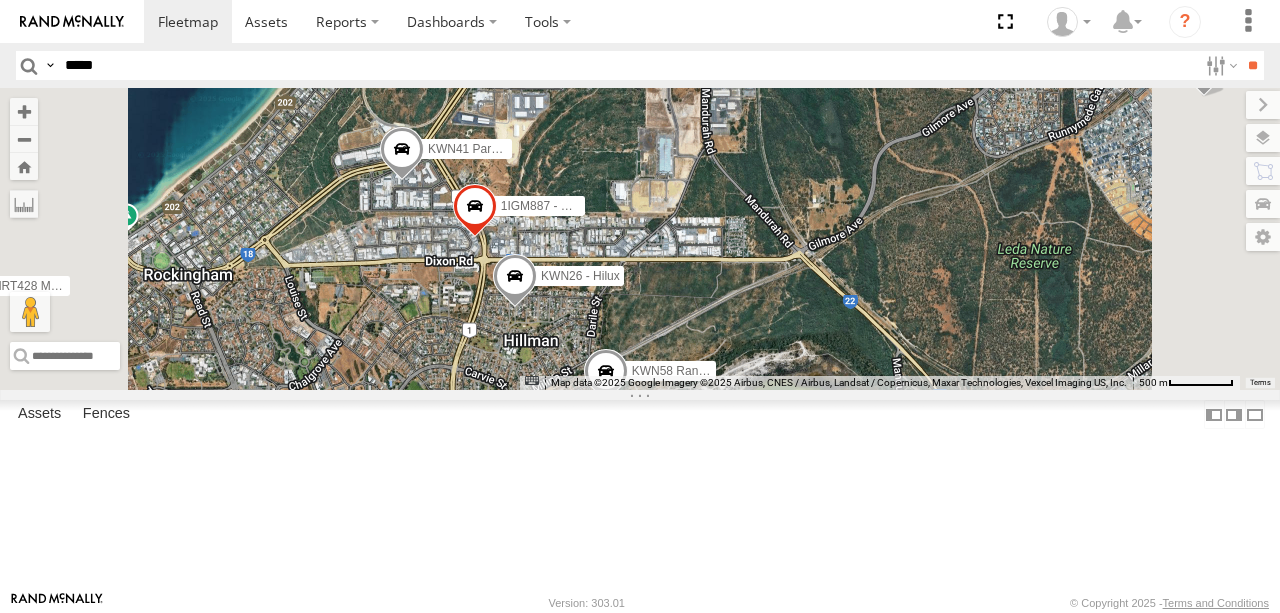 drag, startPoint x: 782, startPoint y: 457, endPoint x: 713, endPoint y: 432, distance: 73.38937 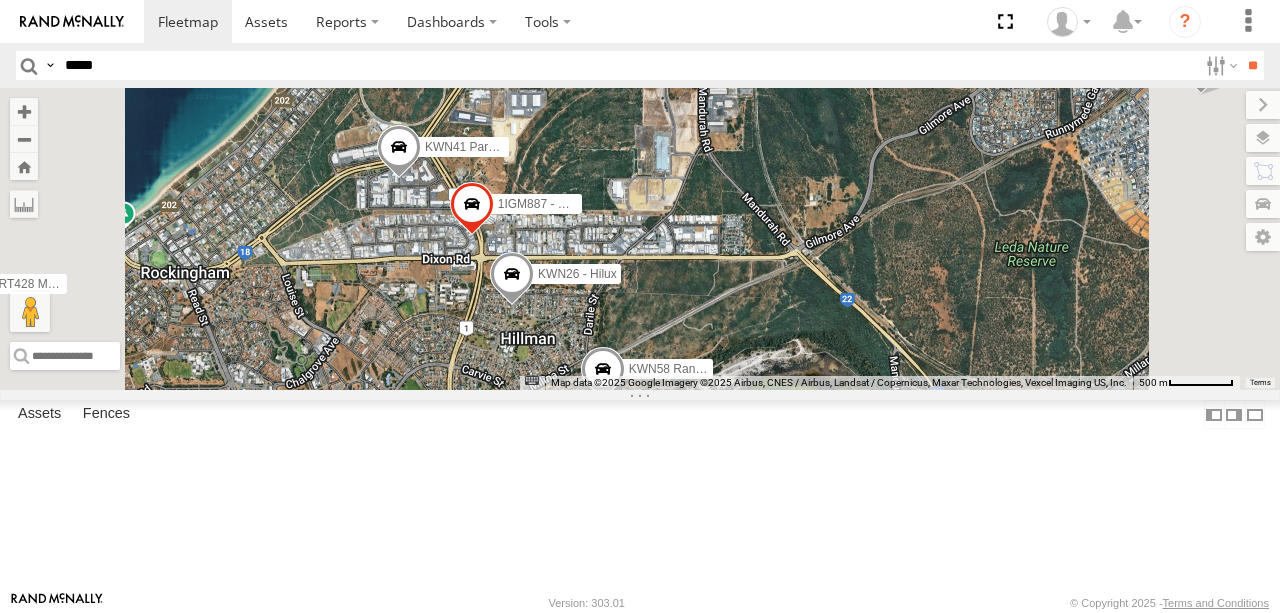 click at bounding box center [512, 279] 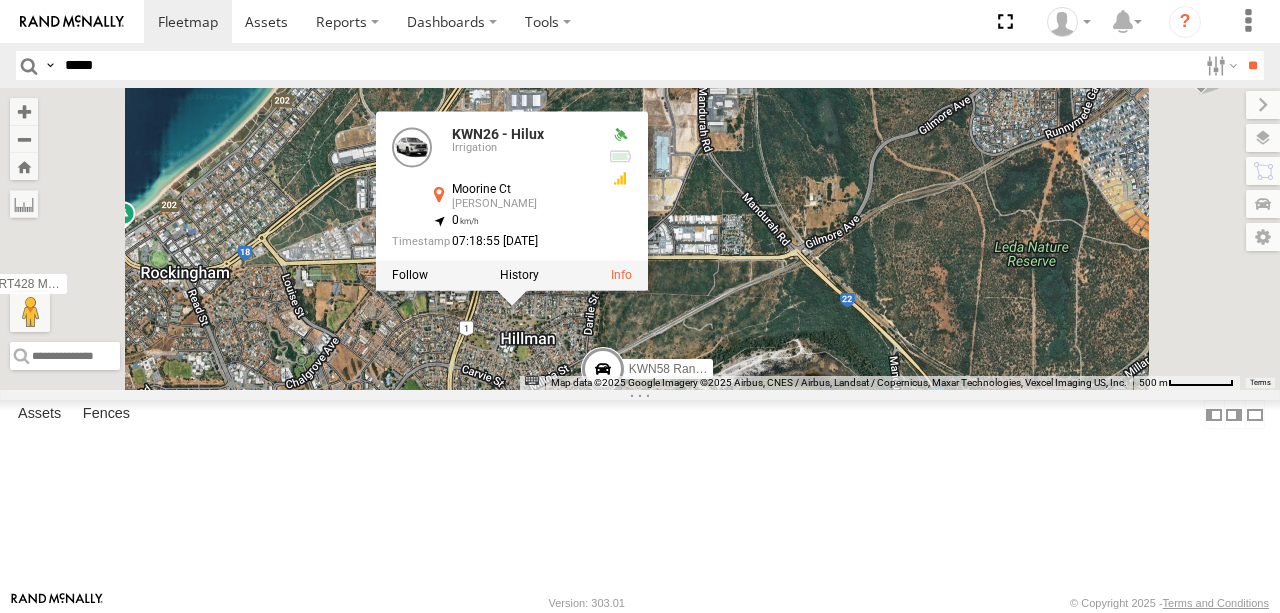 click at bounding box center [512, 279] 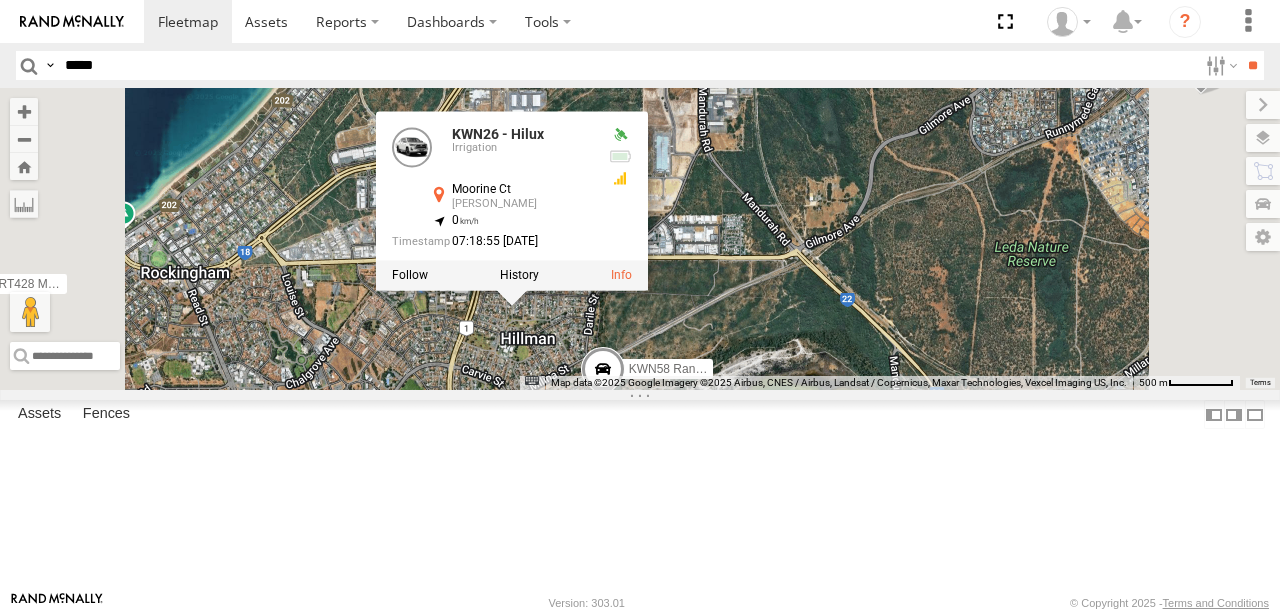 click on "2001054 	1HZI898 Coordinator Planning 1IHN814 - RAV-4 Admin KWN46 Facil.Maint KWN5353 CCTV Trailer KWN2158 Coor Rang&Comp 1HUO184 Manager Requatic KWN719 KWN44 Rangers 1HRT428	 Manager IT KWN40 Tree Officer KWN2189 2001110 Ford Ranger KWN72 Facil.Maint KWN47 Coor. Infra KWN58 Rangers 1HSR125 Manager Governance KWN26 - Hilux 1IGM887 - RAV-4 Hybrid KWN41 Parks Super KWN711 2001089 Ford Ranger (Retic) 1HSJ189	[DOMAIN_NAME] KWN720 Facility Maint KWN26 - Hilux Irrigation Moorine Ct [PERSON_NAME] -32.28051 ,  115.7632 0 07:18:55 [DATE]" at bounding box center (640, 239) 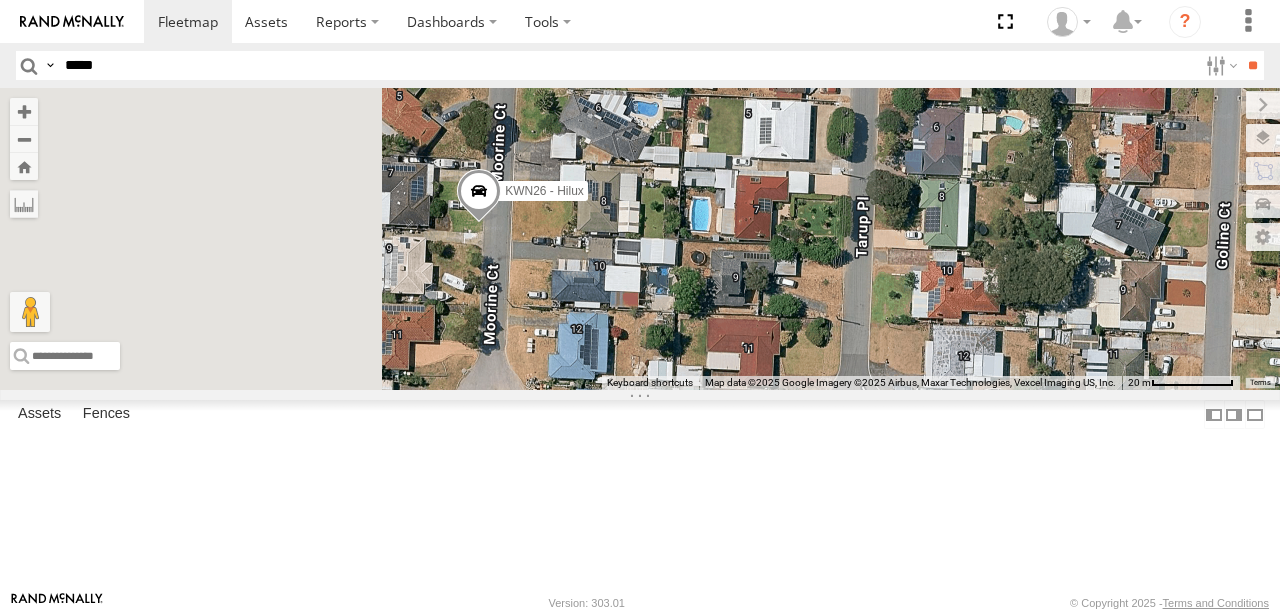 drag, startPoint x: 738, startPoint y: 388, endPoint x: 962, endPoint y: 385, distance: 224.0201 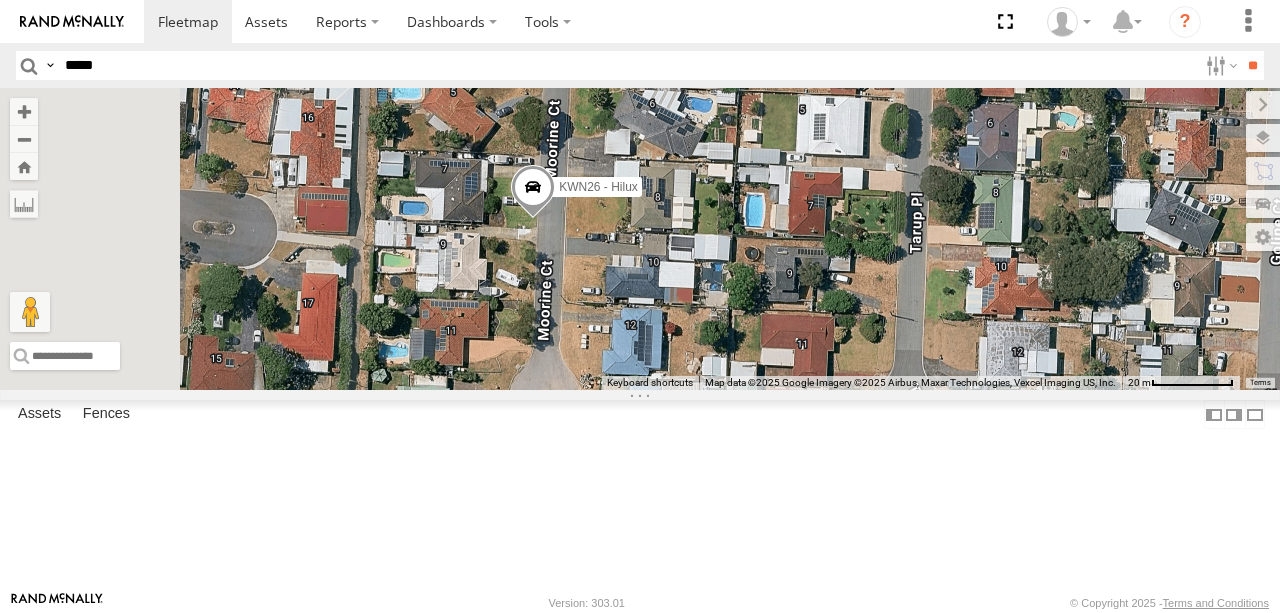 drag, startPoint x: 766, startPoint y: 373, endPoint x: 810, endPoint y: 370, distance: 44.102154 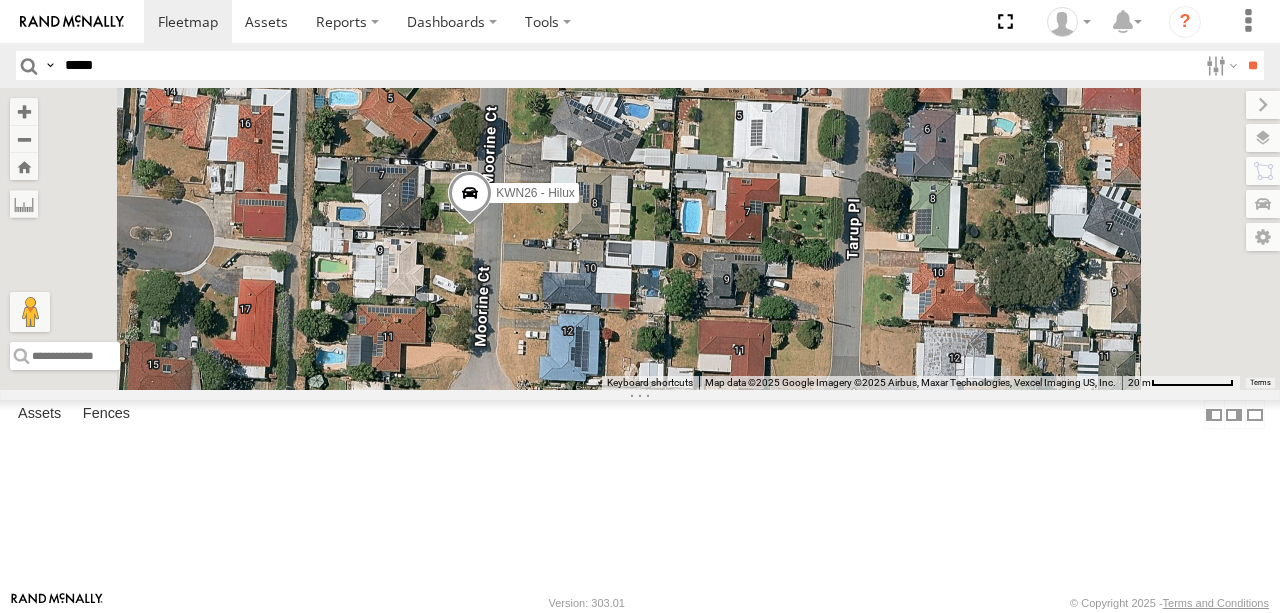 drag, startPoint x: 780, startPoint y: 303, endPoint x: 768, endPoint y: 330, distance: 29.546574 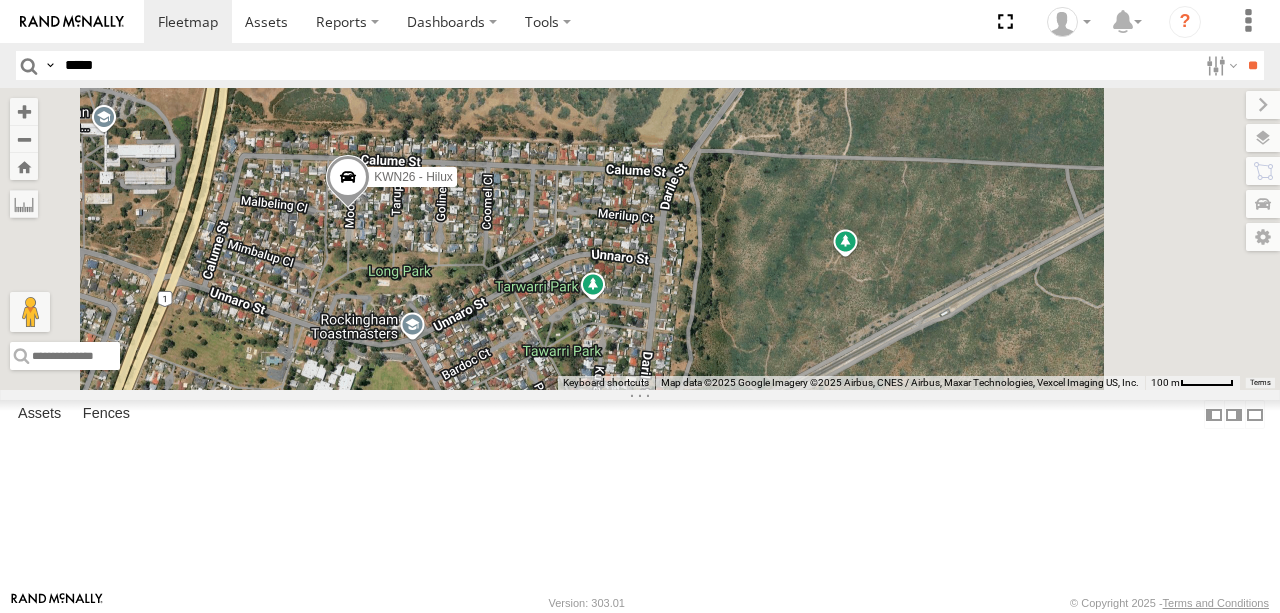 drag, startPoint x: 978, startPoint y: 329, endPoint x: 815, endPoint y: 304, distance: 164.90604 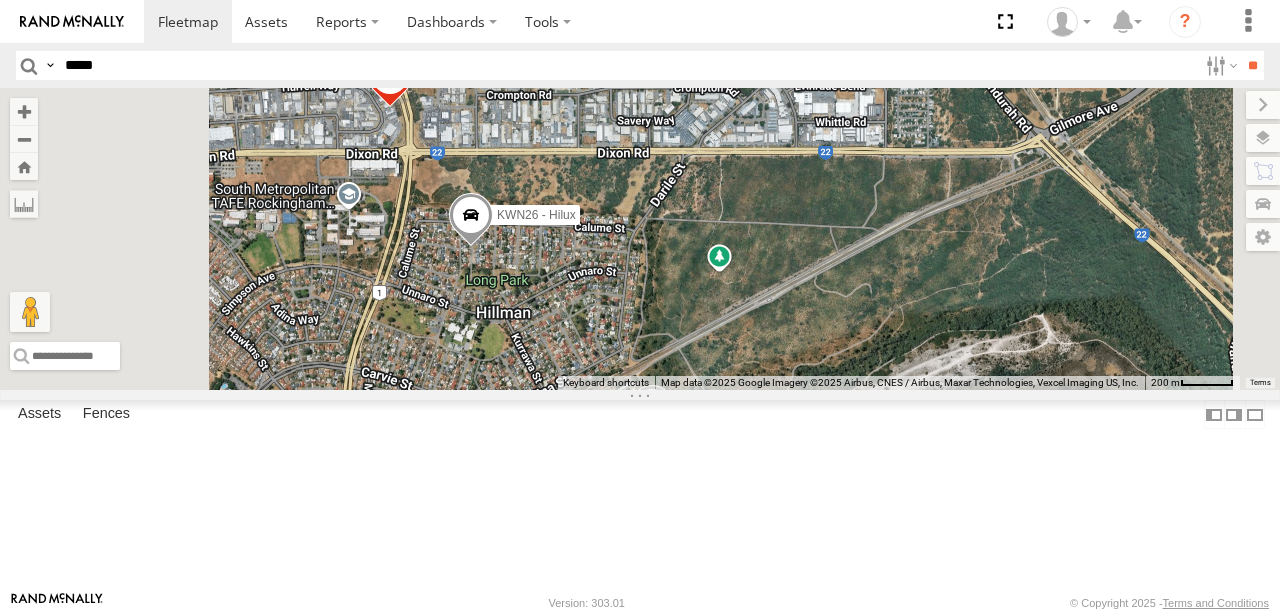 drag, startPoint x: 866, startPoint y: 263, endPoint x: 852, endPoint y: 302, distance: 41.4367 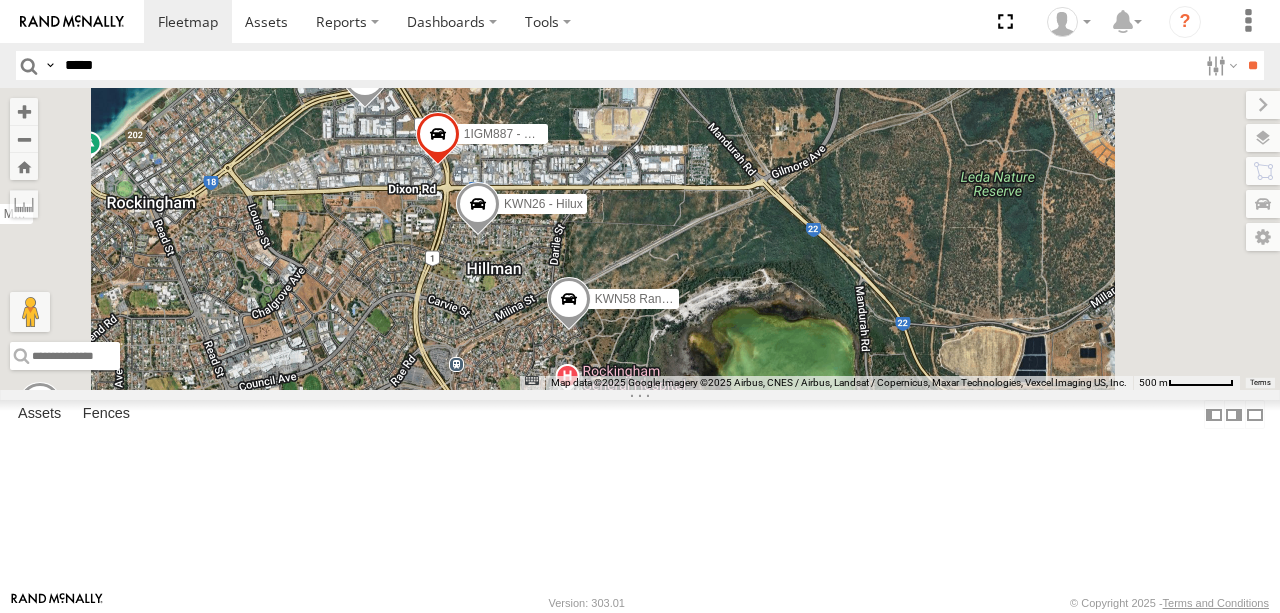 click at bounding box center (569, 304) 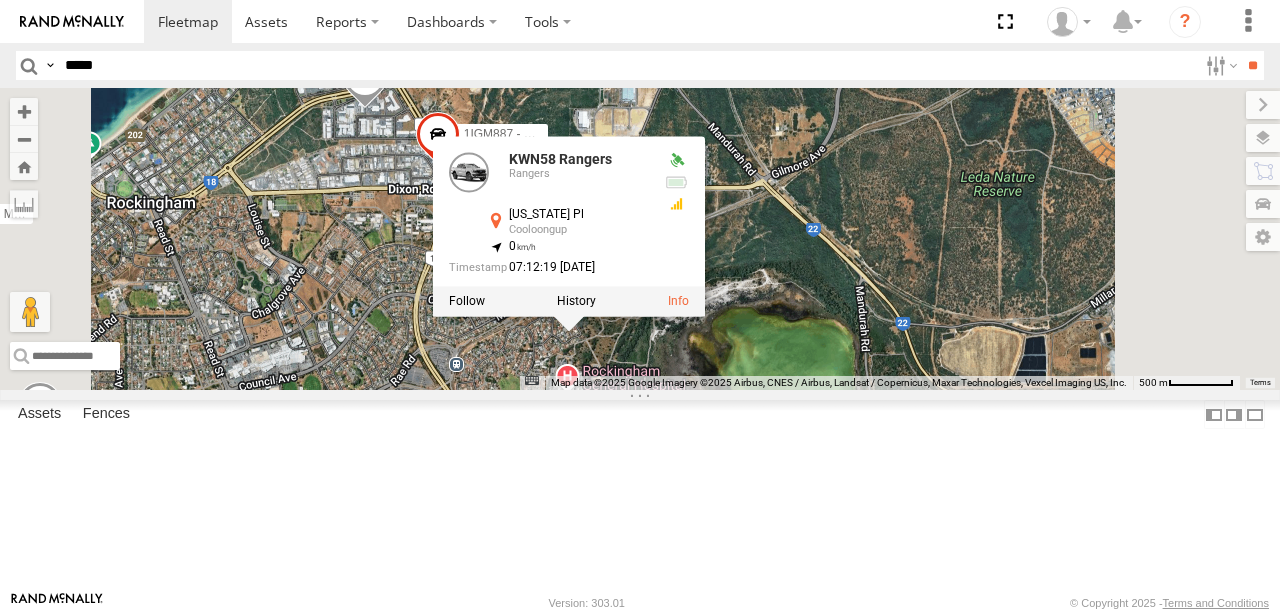 click on "2001054 	1HZI898 Coordinator Planning 1IHN814 - RAV-4 Admin KWN46 Facil.Maint KWN5353 CCTV Trailer KWN2158 Coor Rang&Comp 1HUO184 Manager Requatic KWN719 KWN44 Rangers 1HRT428	 Manager IT KWN40 Tree Officer KWN2189 2001110 Ford Ranger KWN72 Facil.Maint KWN47 Coor. Infra KWN58 Rangers 1HSR125 Manager Governance KWN26 - Hilux 1IGM887 - RAV-4 Hybrid KWN41 Parks Super KWN711 2001089 Ford Ranger (Retic) 1HSJ189	[DOMAIN_NAME] KWN720 Facility Maint KWN58 Rangers Rangers [US_STATE] Pl Cooloongup -32.28745 ,  115.77098 0 07:12:19 [DATE]" at bounding box center [640, 239] 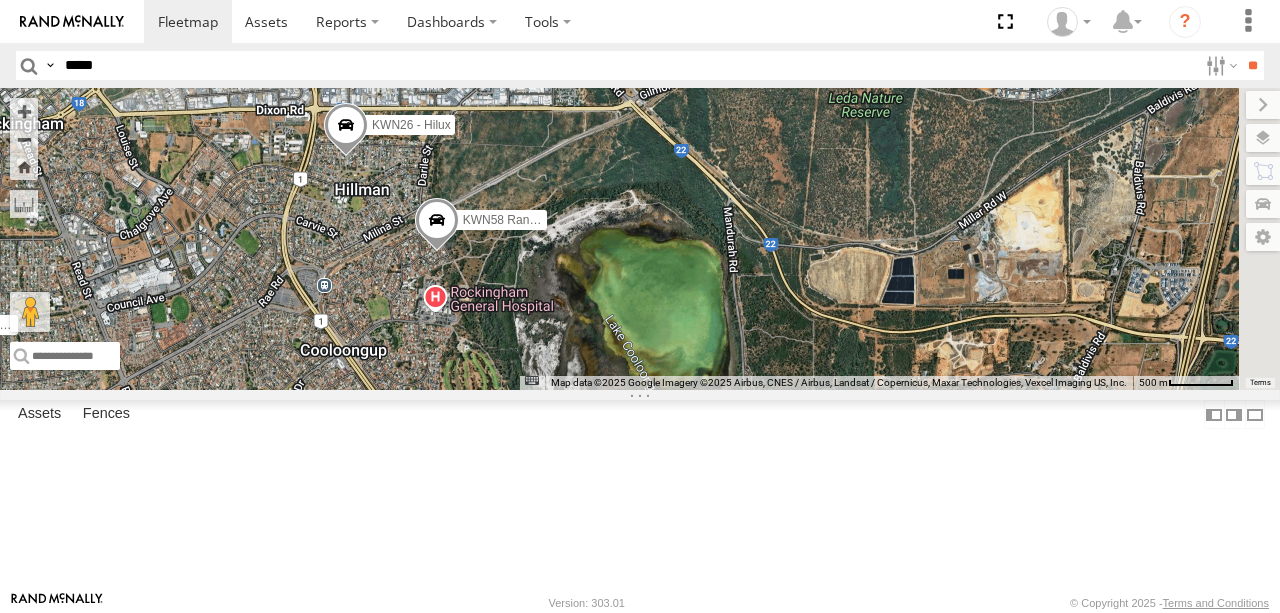 drag, startPoint x: 909, startPoint y: 353, endPoint x: 767, endPoint y: 271, distance: 163.9756 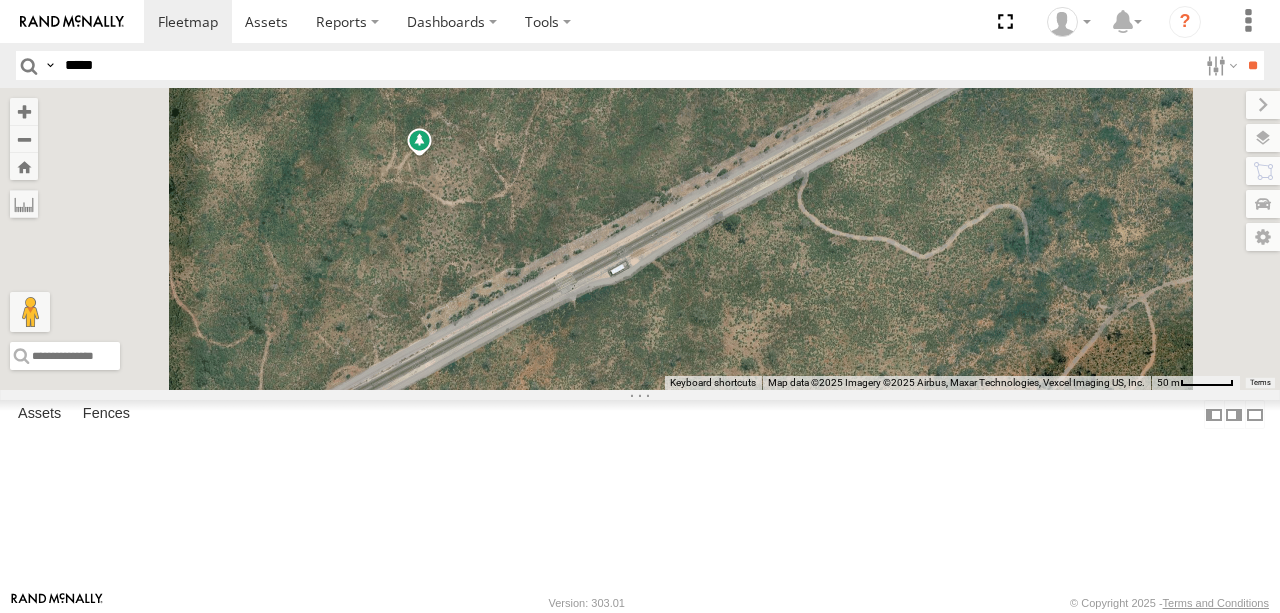 drag, startPoint x: 699, startPoint y: 282, endPoint x: 843, endPoint y: 274, distance: 144.22205 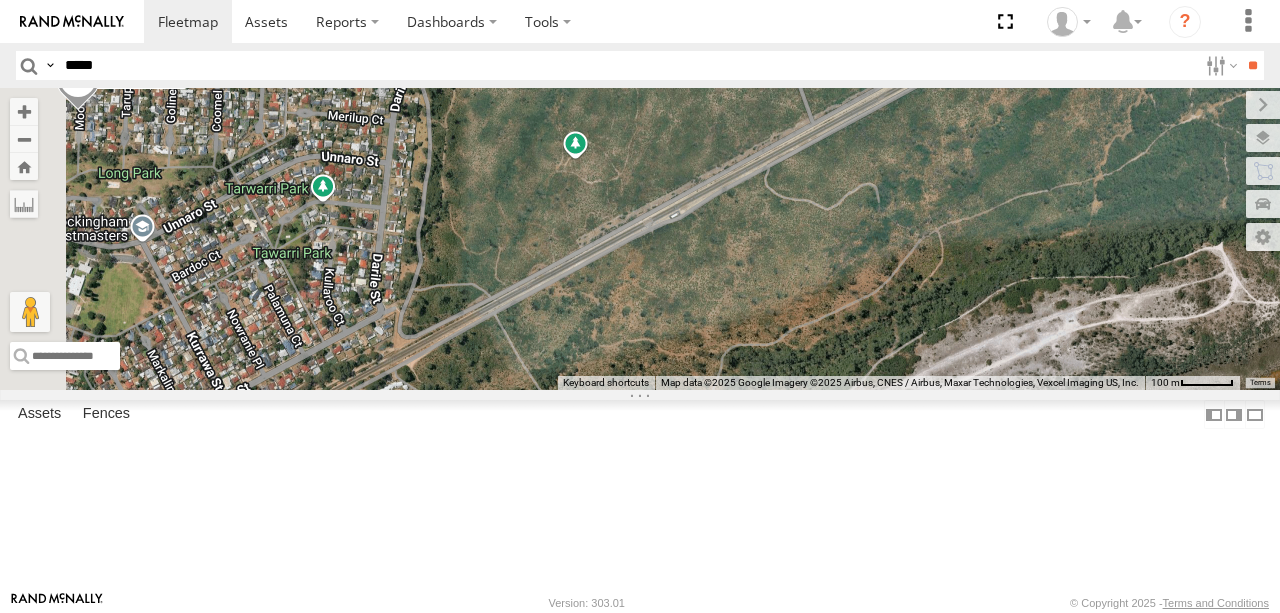 drag, startPoint x: 726, startPoint y: 334, endPoint x: 858, endPoint y: 278, distance: 143.38759 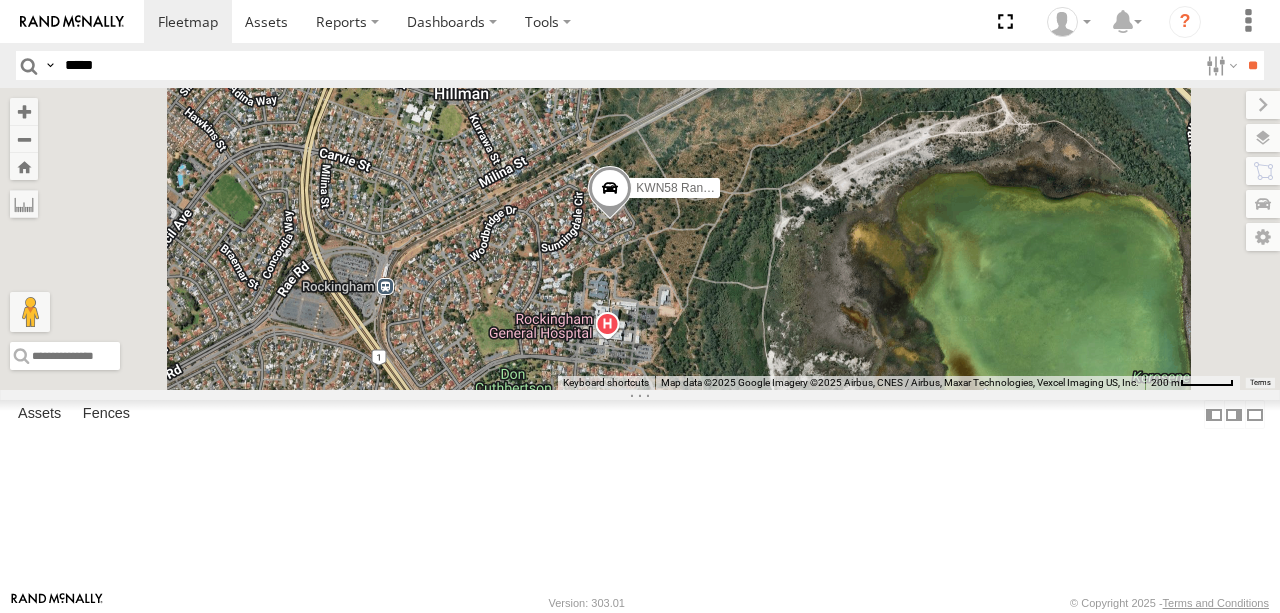 drag, startPoint x: 768, startPoint y: 288, endPoint x: 851, endPoint y: 184, distance: 133.06013 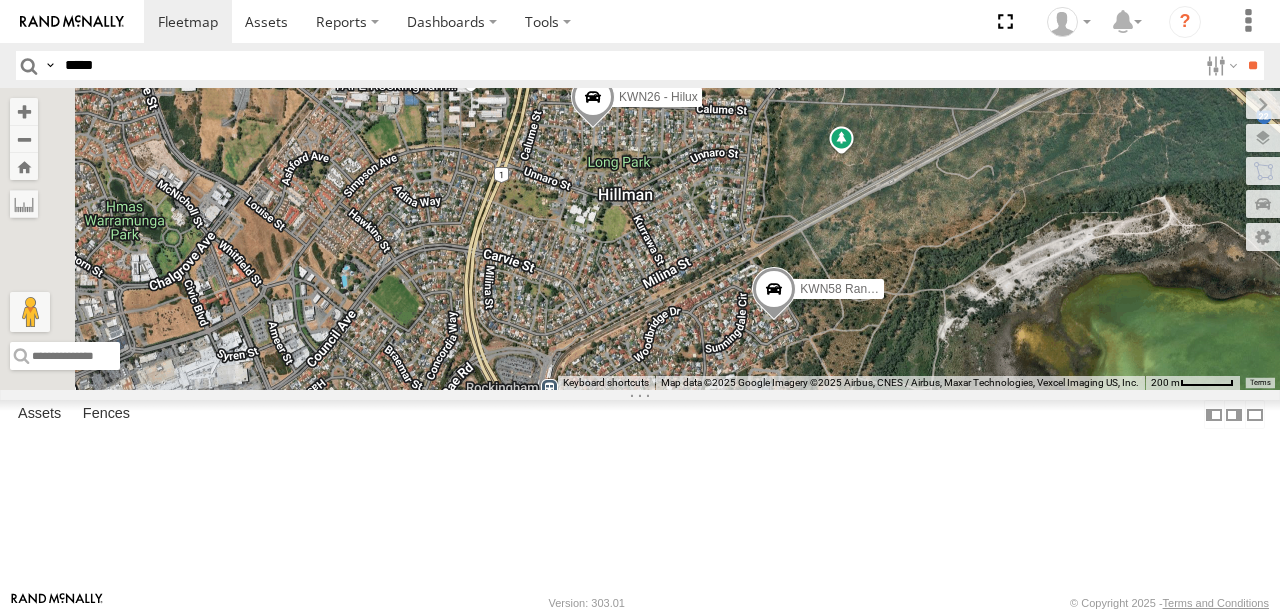 drag, startPoint x: 853, startPoint y: 172, endPoint x: 1012, endPoint y: 286, distance: 195.64508 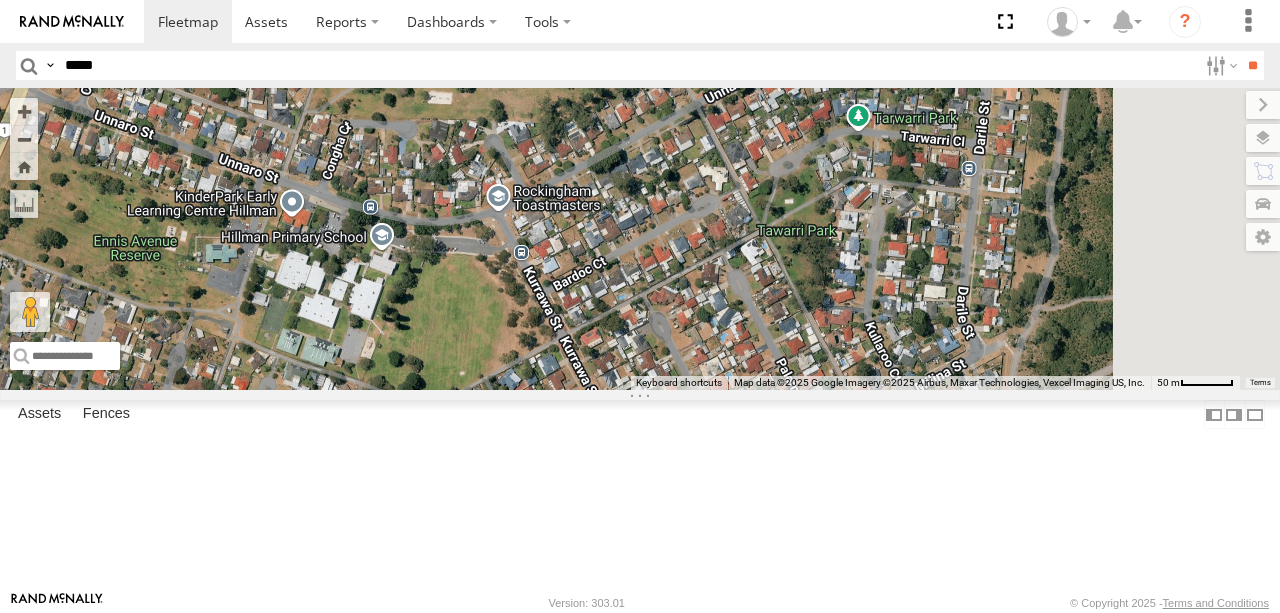 drag, startPoint x: 679, startPoint y: 300, endPoint x: 671, endPoint y: 324, distance: 25.298222 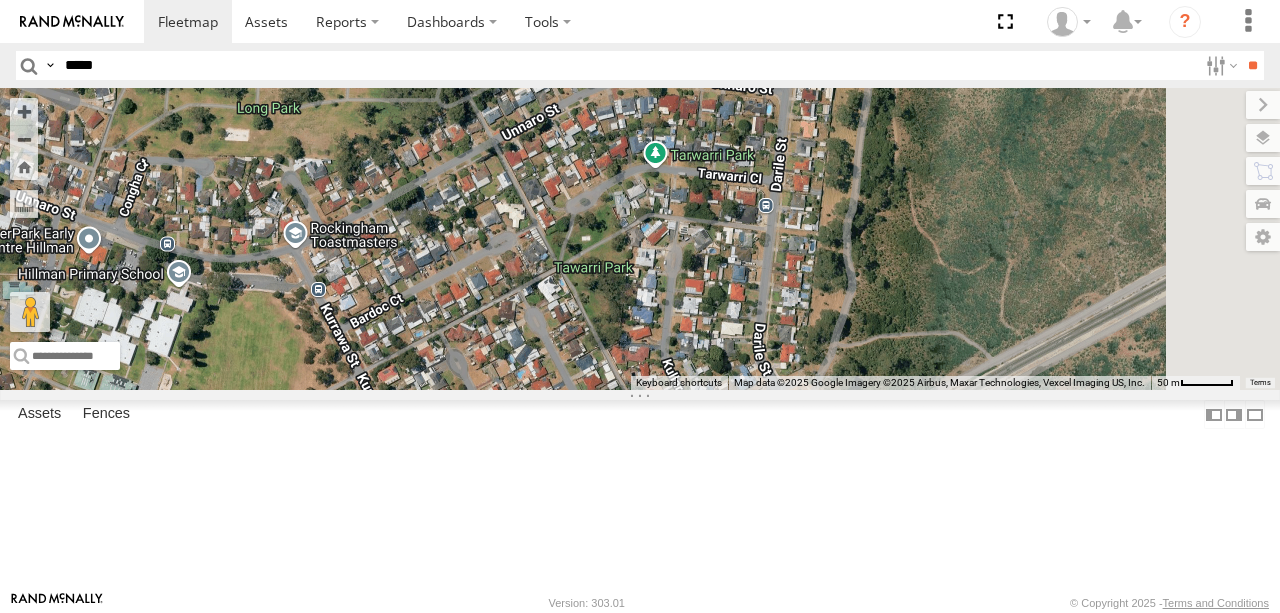 drag, startPoint x: 871, startPoint y: 288, endPoint x: 593, endPoint y: 316, distance: 279.40652 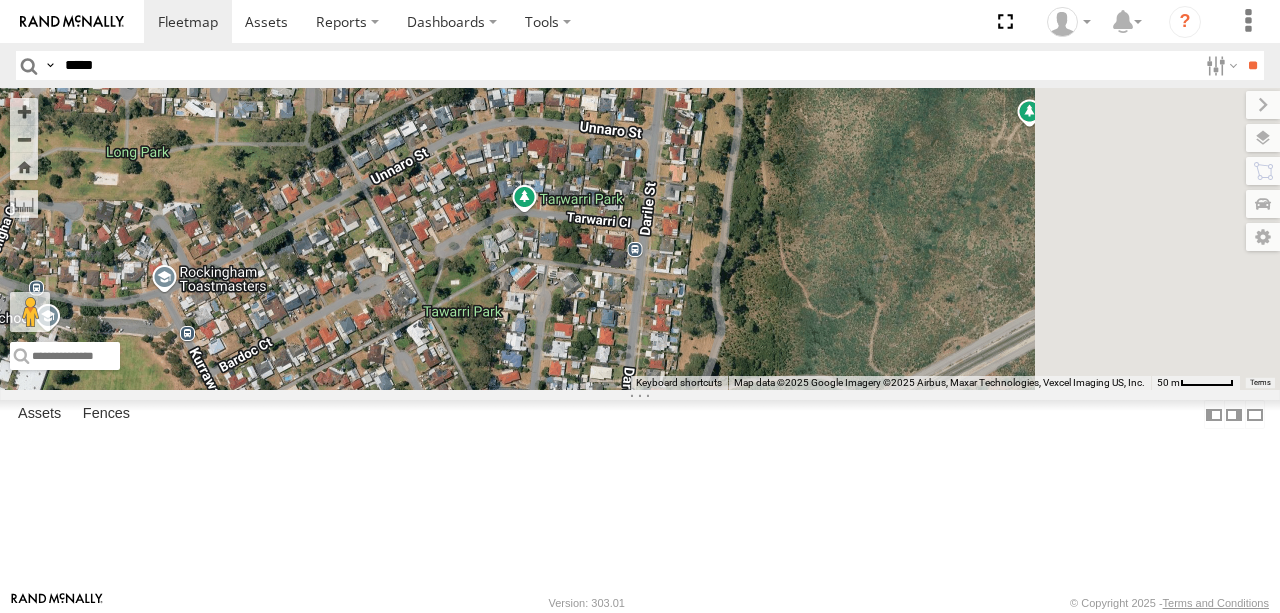 drag, startPoint x: 684, startPoint y: 261, endPoint x: 607, endPoint y: 296, distance: 84.58132 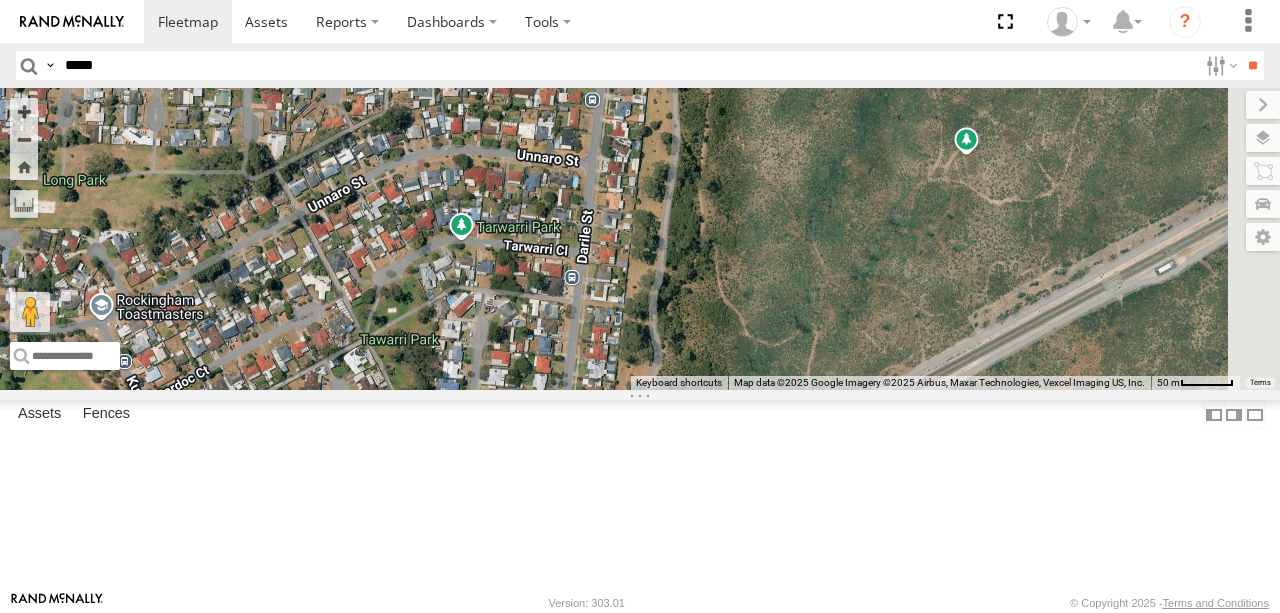 drag, startPoint x: 850, startPoint y: 235, endPoint x: 785, endPoint y: 263, distance: 70.77429 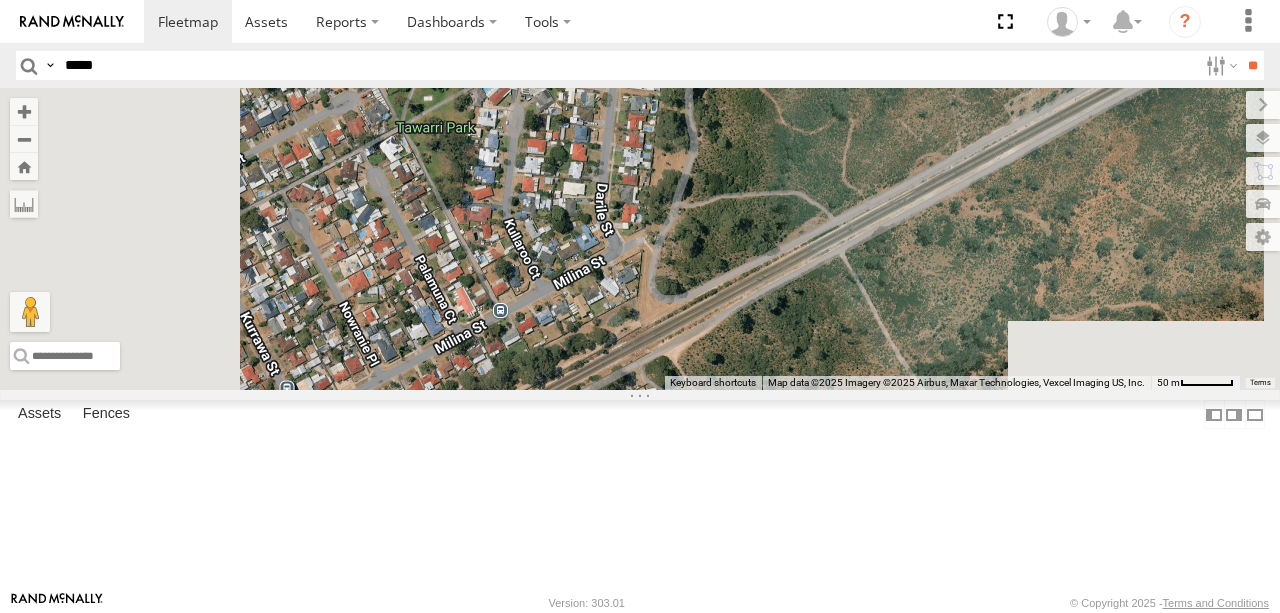 drag, startPoint x: 816, startPoint y: 356, endPoint x: 839, endPoint y: 125, distance: 232.1422 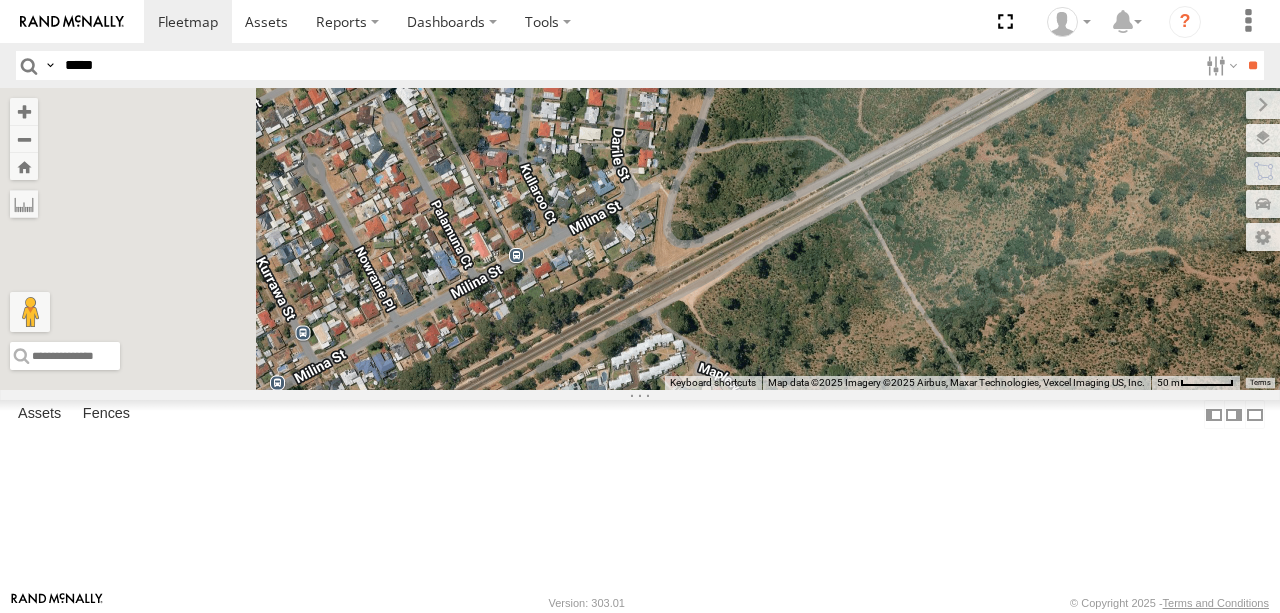 drag, startPoint x: 817, startPoint y: 256, endPoint x: 840, endPoint y: 164, distance: 94.83143 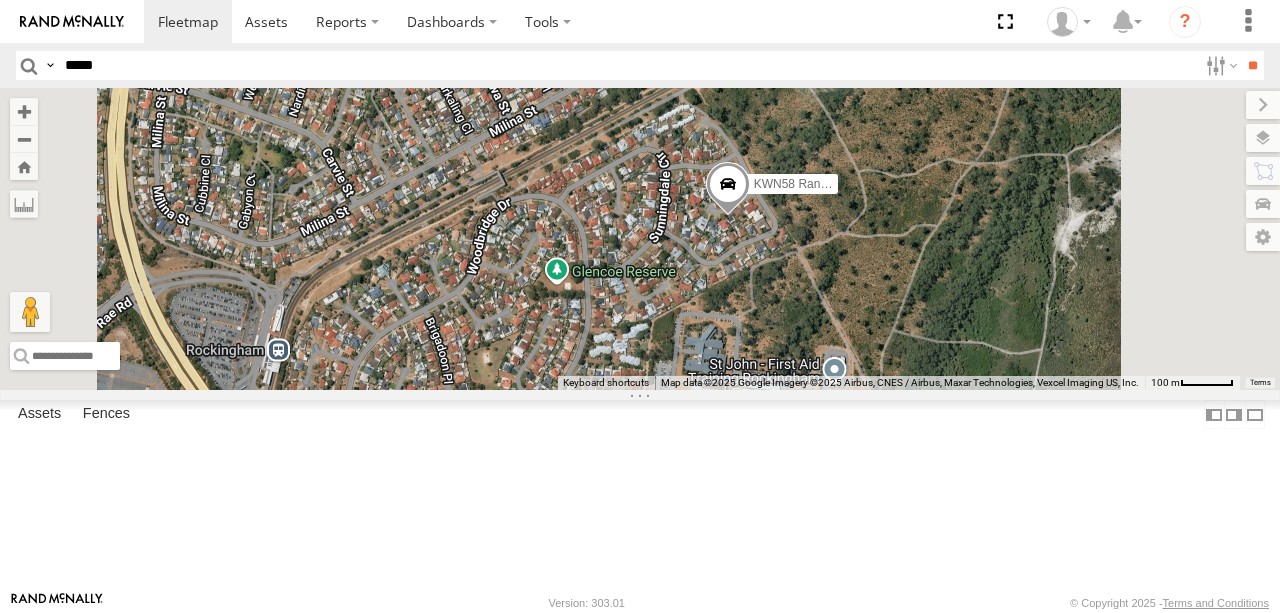 drag, startPoint x: 820, startPoint y: 198, endPoint x: 865, endPoint y: 112, distance: 97.06184 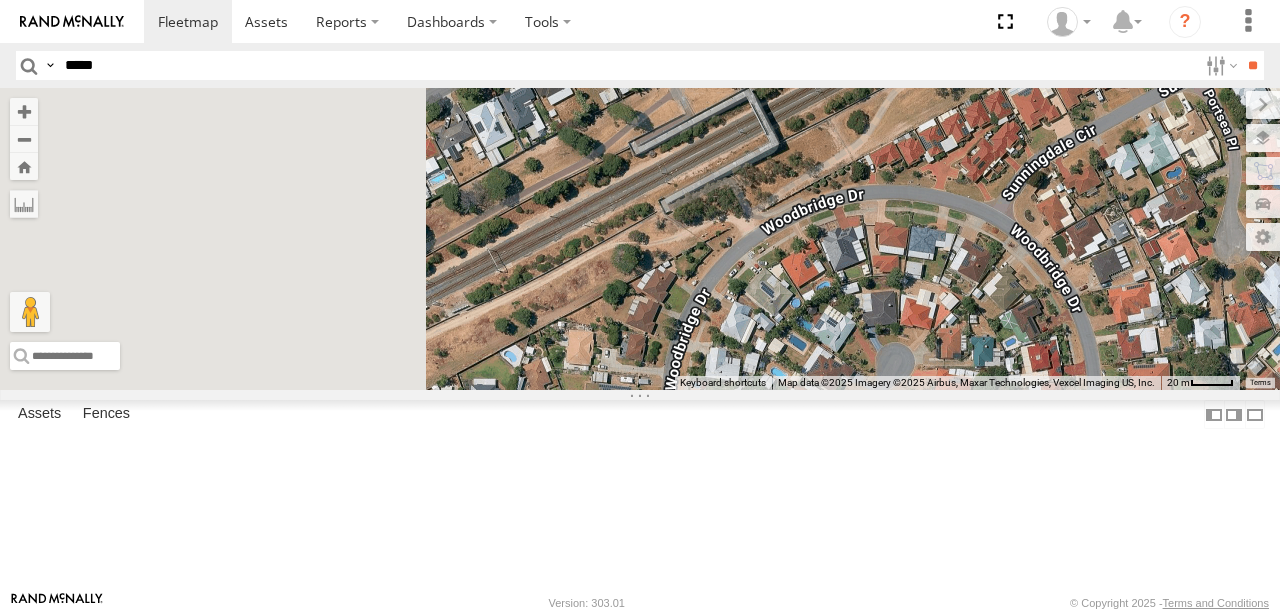 drag, startPoint x: 788, startPoint y: 196, endPoint x: 1042, endPoint y: 50, distance: 292.97098 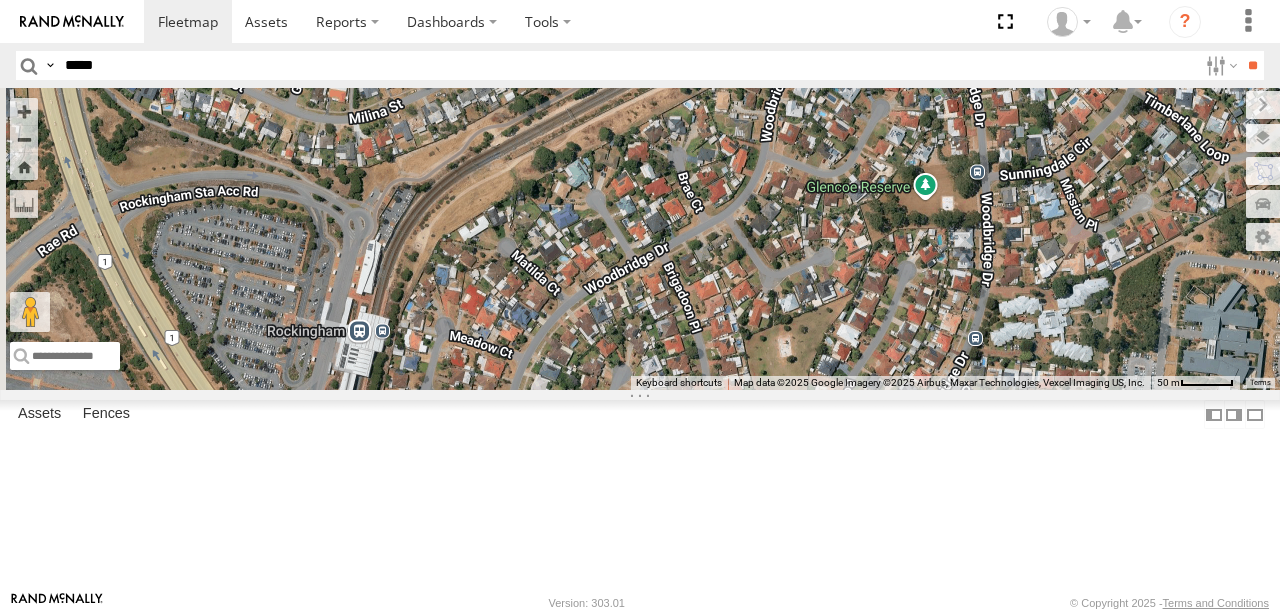 drag, startPoint x: 722, startPoint y: 231, endPoint x: 736, endPoint y: 209, distance: 26.076809 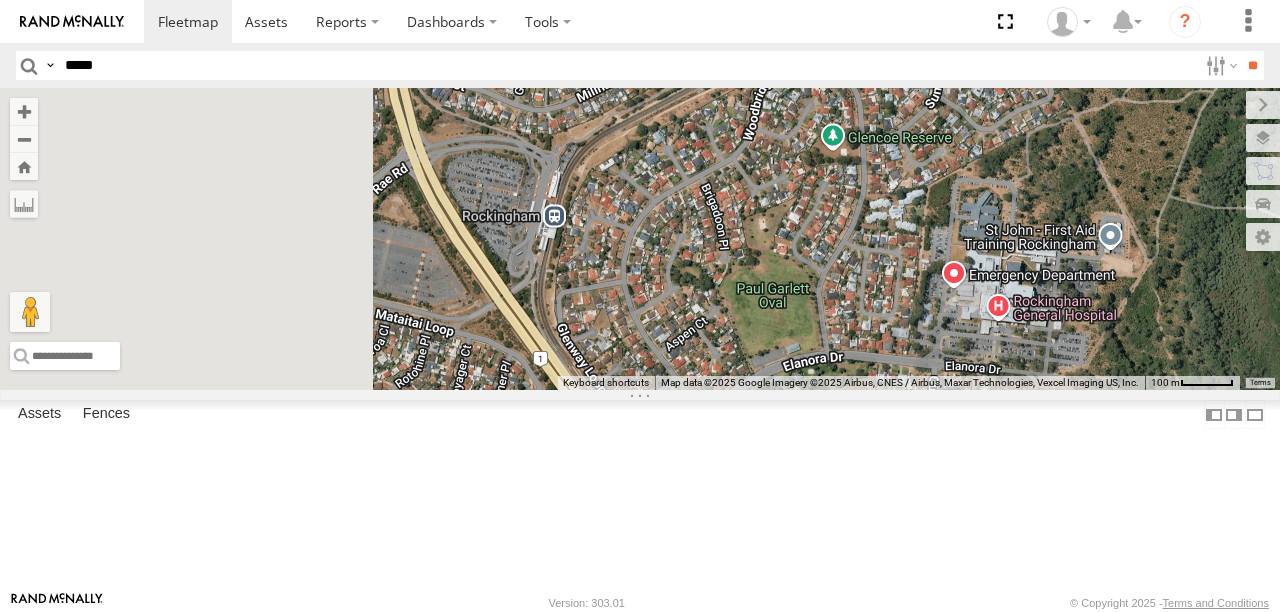 drag, startPoint x: 642, startPoint y: 230, endPoint x: 776, endPoint y: 218, distance: 134.53624 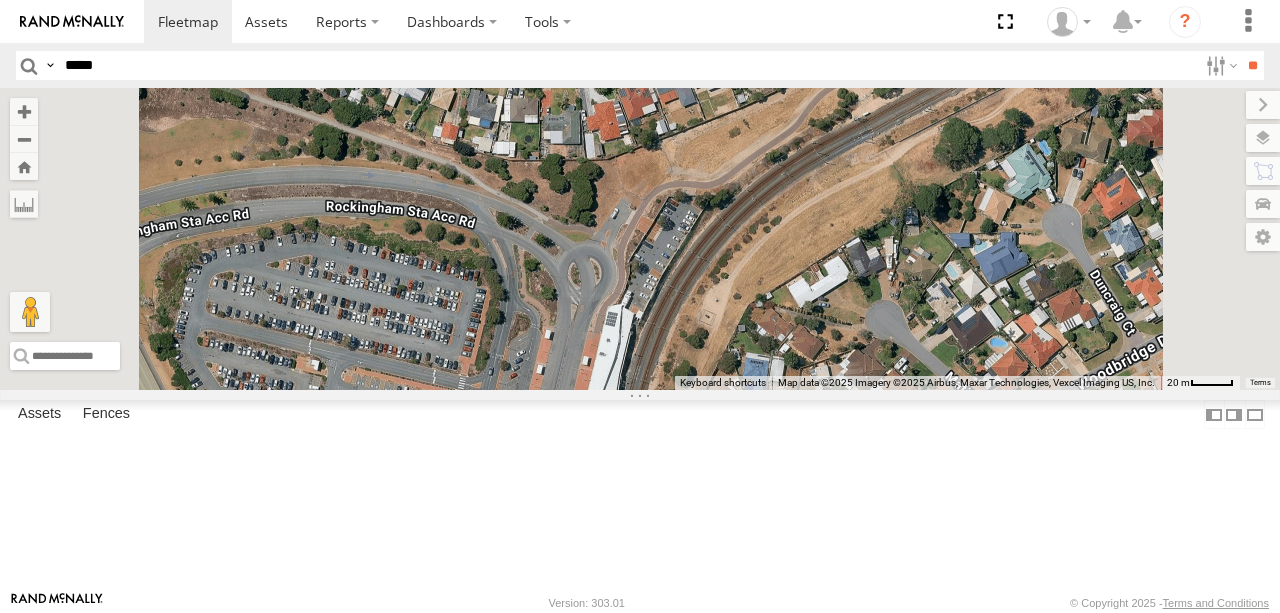 drag, startPoint x: 774, startPoint y: 225, endPoint x: 787, endPoint y: 374, distance: 149.56604 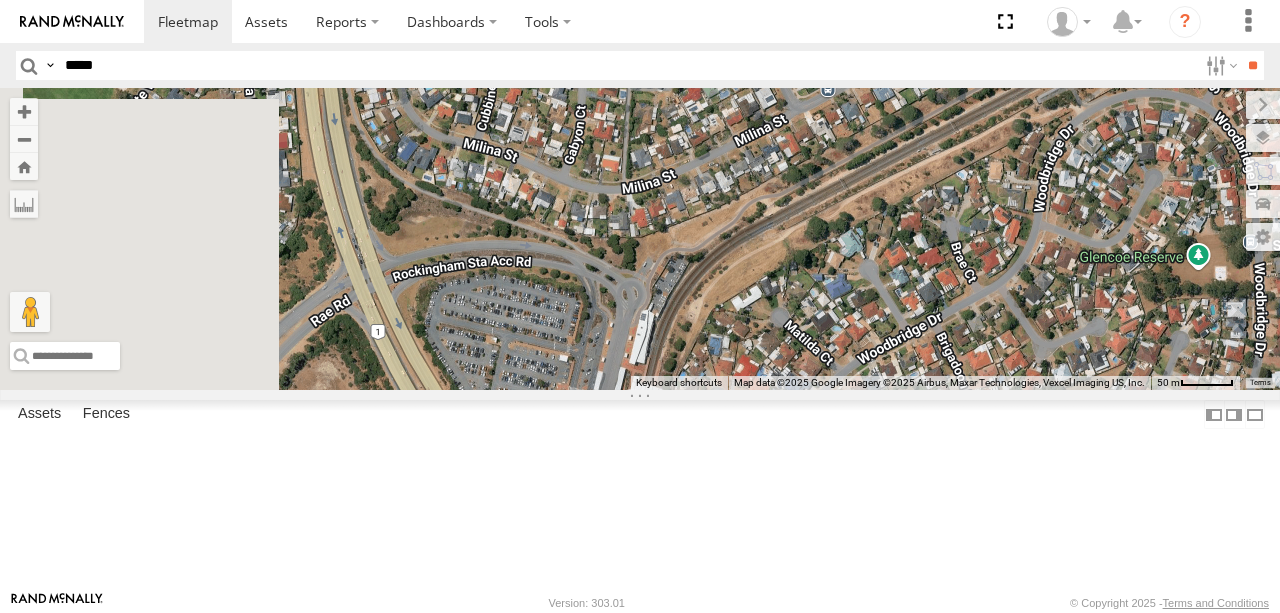 drag, startPoint x: 694, startPoint y: 322, endPoint x: 753, endPoint y: 330, distance: 59.5399 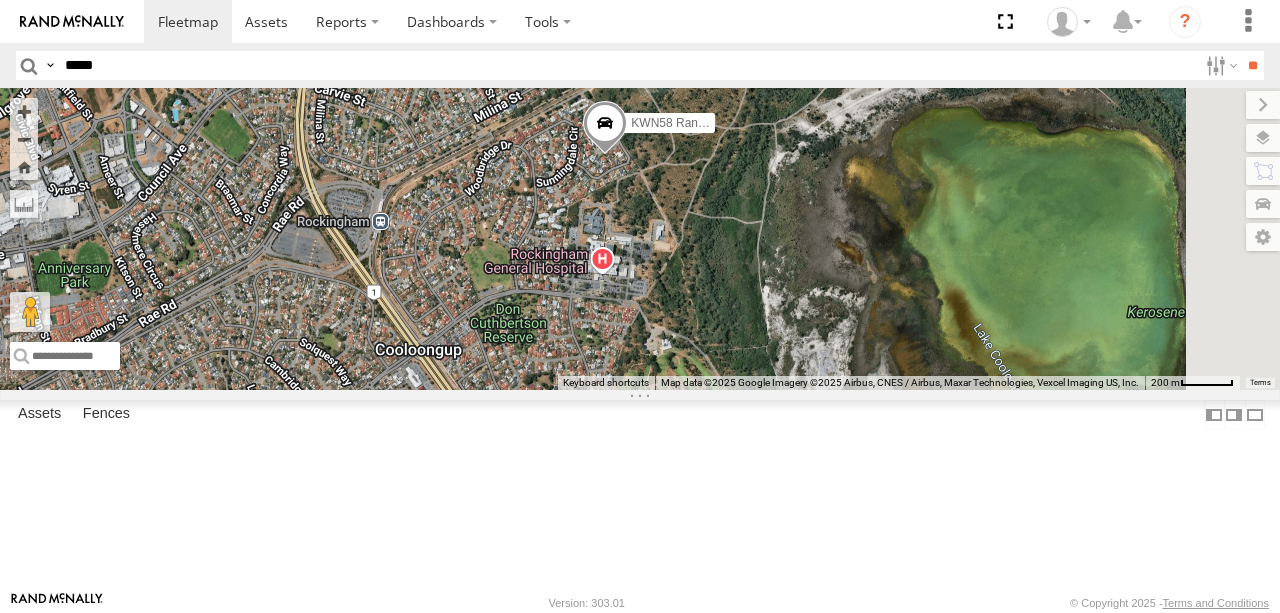 drag, startPoint x: 770, startPoint y: 356, endPoint x: 636, endPoint y: 301, distance: 144.84819 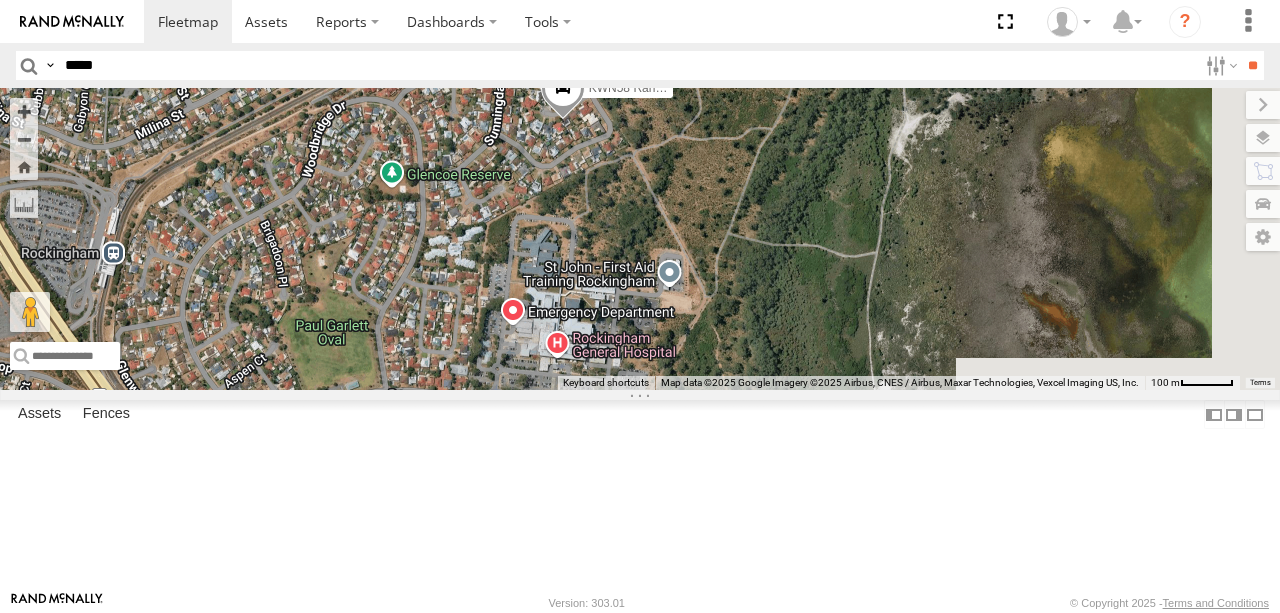 drag, startPoint x: 892, startPoint y: 276, endPoint x: 722, endPoint y: 282, distance: 170.10585 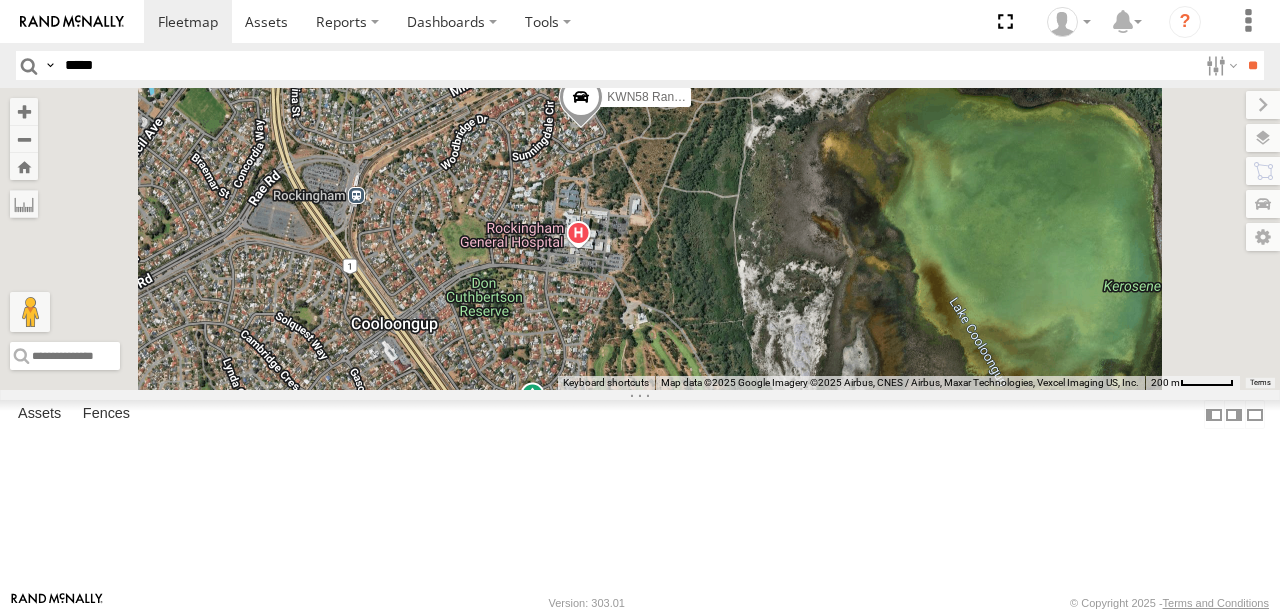click at bounding box center [581, 102] 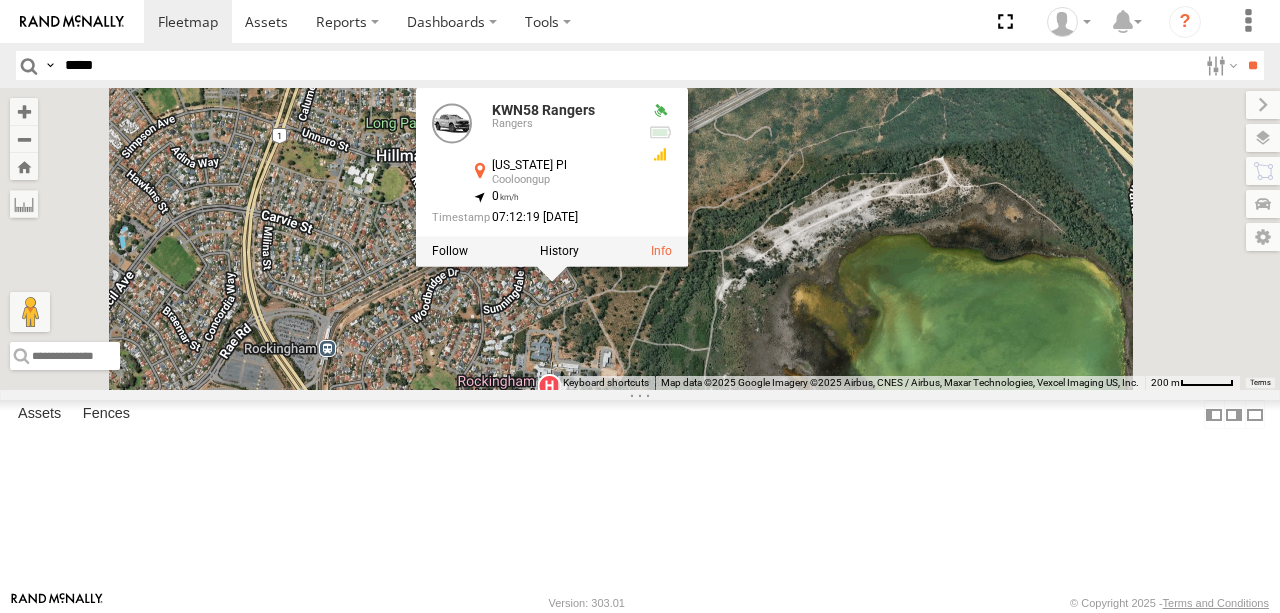 drag, startPoint x: 1010, startPoint y: 280, endPoint x: 985, endPoint y: 423, distance: 145.16887 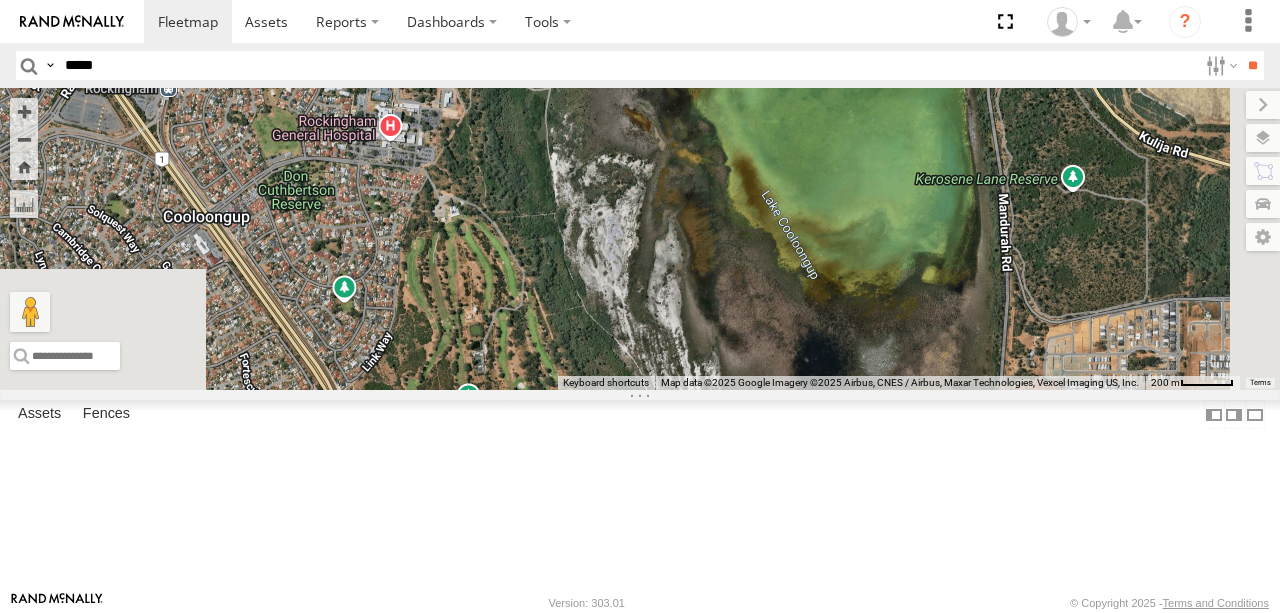 drag, startPoint x: 957, startPoint y: 404, endPoint x: 797, endPoint y: 144, distance: 305.28674 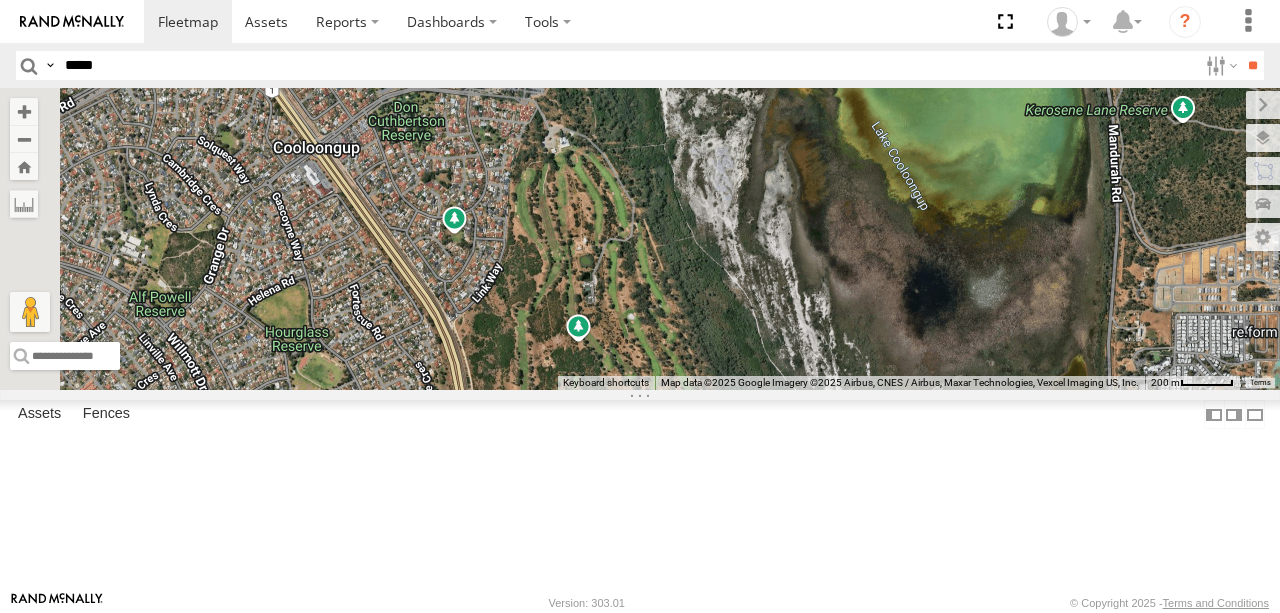 drag, startPoint x: 783, startPoint y: 312, endPoint x: 892, endPoint y: 240, distance: 130.63307 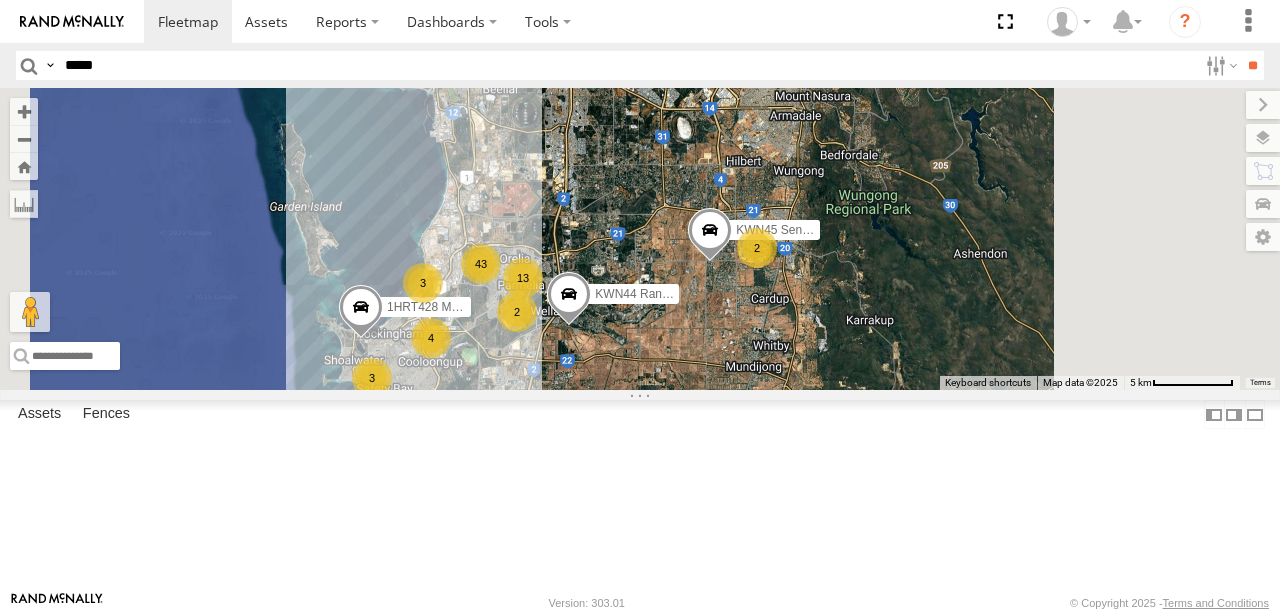 drag, startPoint x: 806, startPoint y: 266, endPoint x: 666, endPoint y: 498, distance: 270.96863 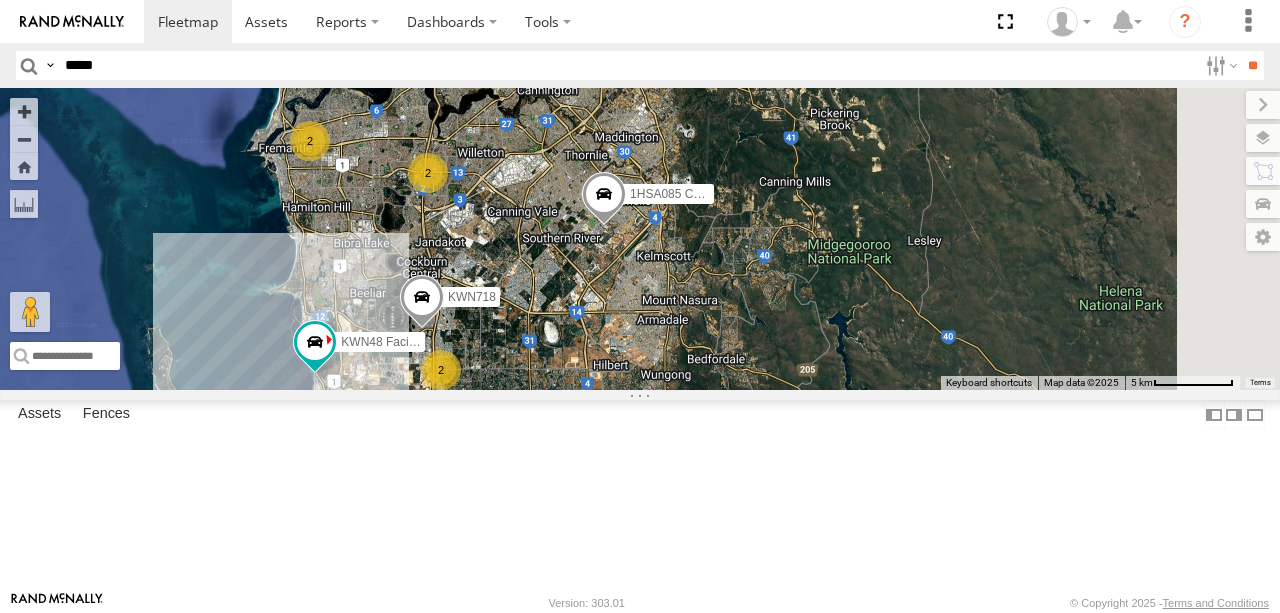 drag, startPoint x: 893, startPoint y: 266, endPoint x: 802, endPoint y: 421, distance: 179.7387 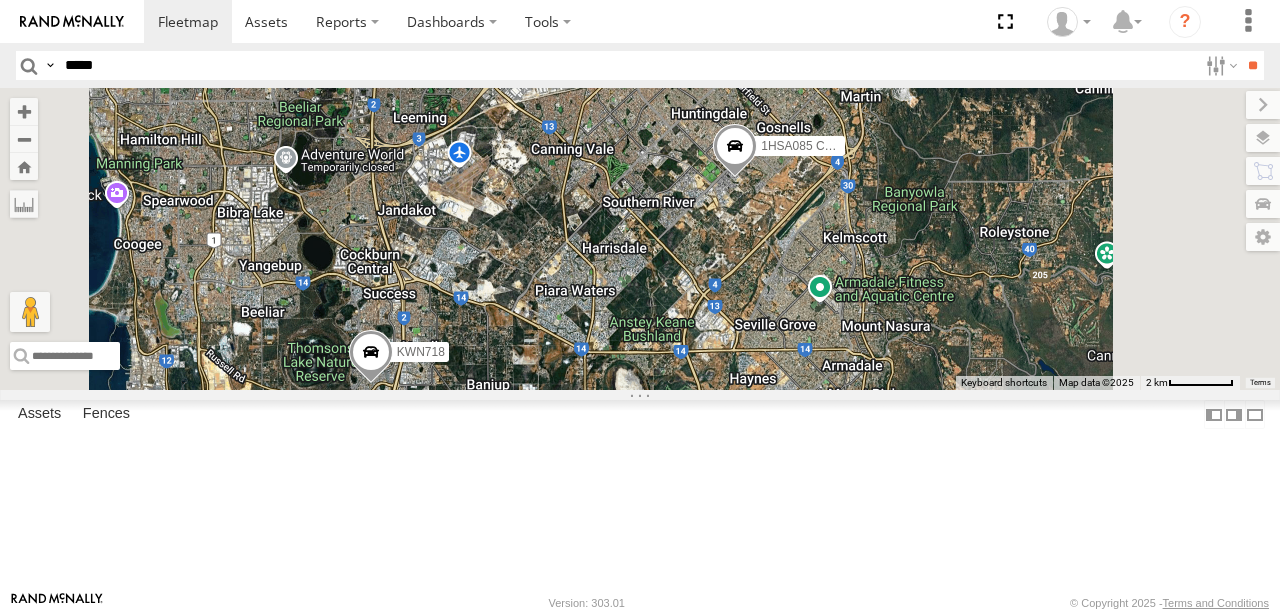 drag, startPoint x: 728, startPoint y: 357, endPoint x: 858, endPoint y: 252, distance: 167.10774 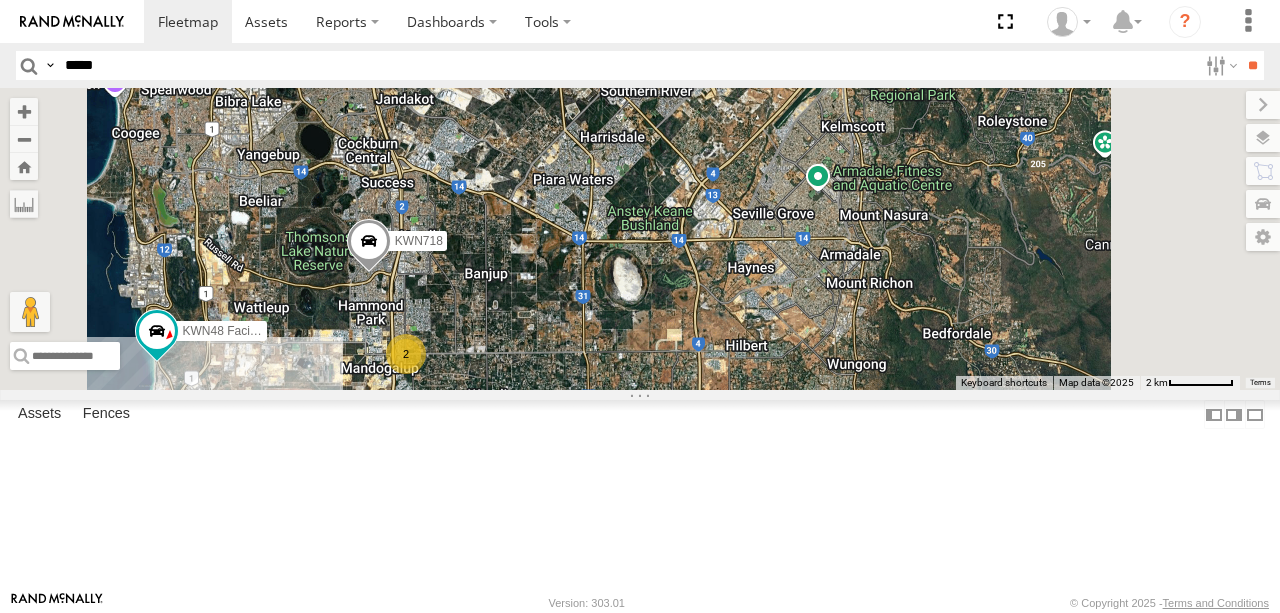 drag, startPoint x: 881, startPoint y: 244, endPoint x: 725, endPoint y: 250, distance: 156.11534 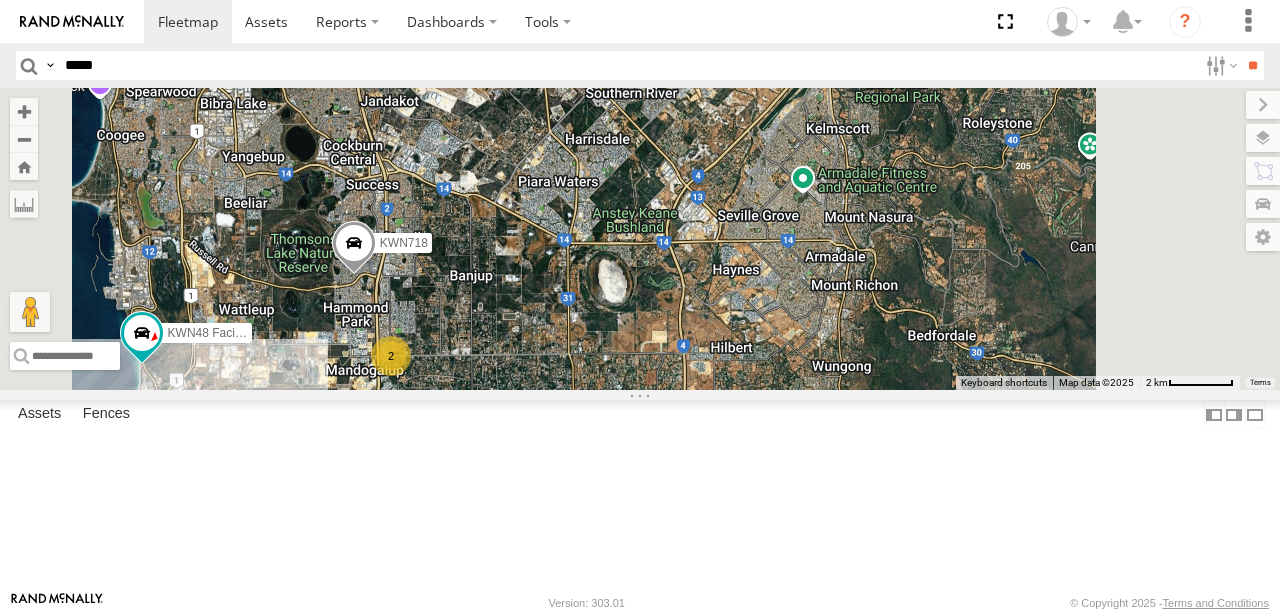 click at bounding box center (718, 42) 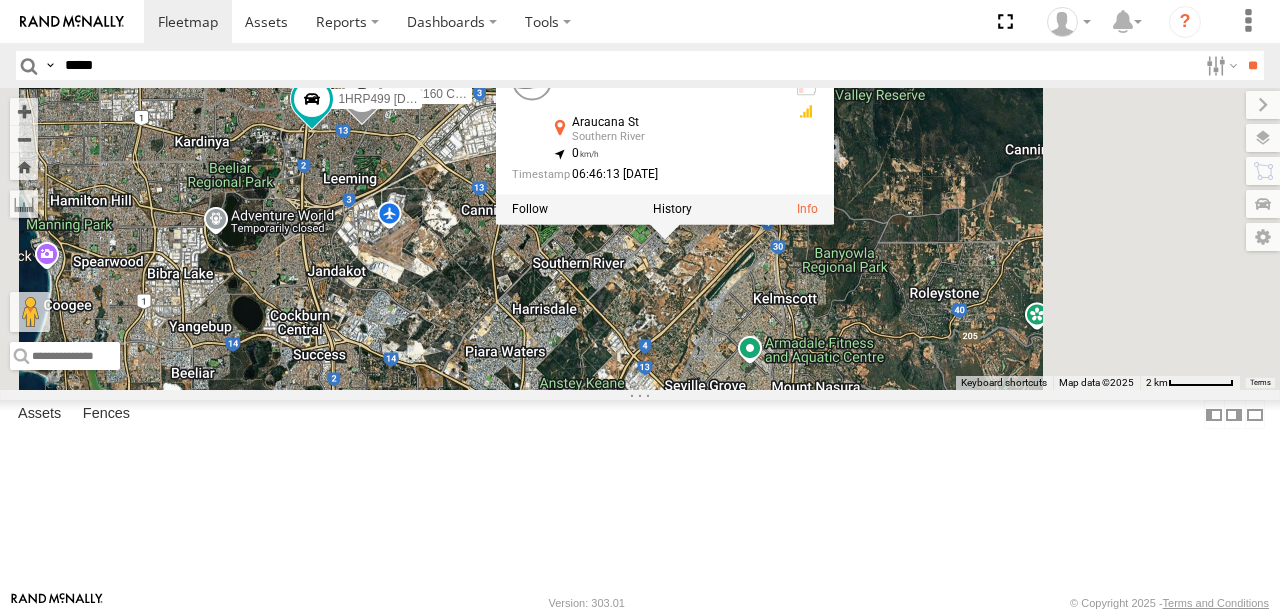 drag, startPoint x: 928, startPoint y: 224, endPoint x: 874, endPoint y: 401, distance: 185.05405 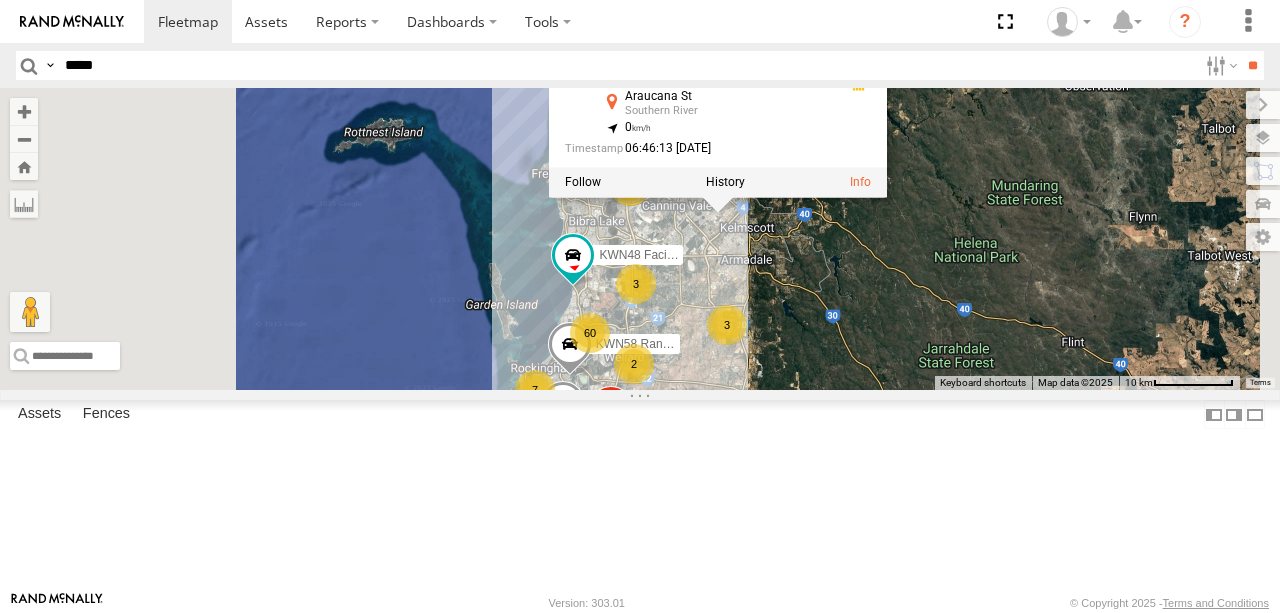 click on "1HUO184 Manager Requatic KWN719 KWN48 Facil.Maint 1HSA085	Coor. [DOMAIN_NAME] 1HOL925   2000779  Depot 1HYH699 Coor.Engage & Place 1HSA085	Coor. [DOMAIN_NAME] Light Fleet Araucana [GEOGRAPHIC_DATA] -32.0971 ,  115.97381 0 06:46:13 [DATE] 60 2 7 3 3 2 2 2001087	1IFO858 KWN58 Rangers" at bounding box center [640, 239] 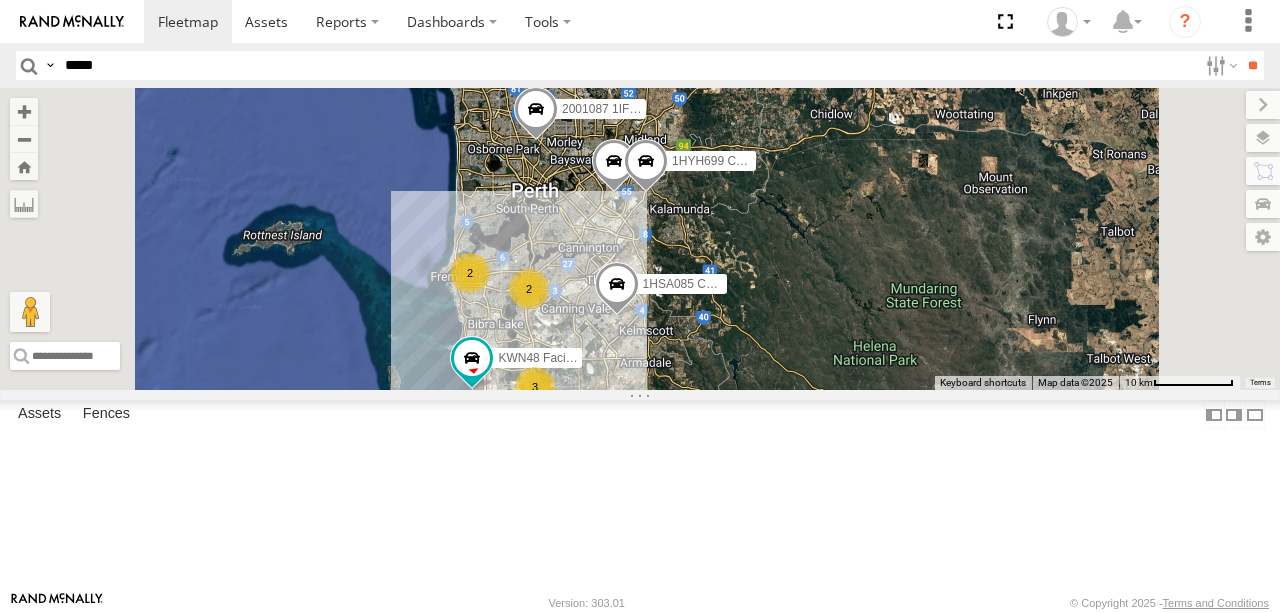 drag, startPoint x: 1121, startPoint y: 311, endPoint x: 1014, endPoint y: 419, distance: 152.0296 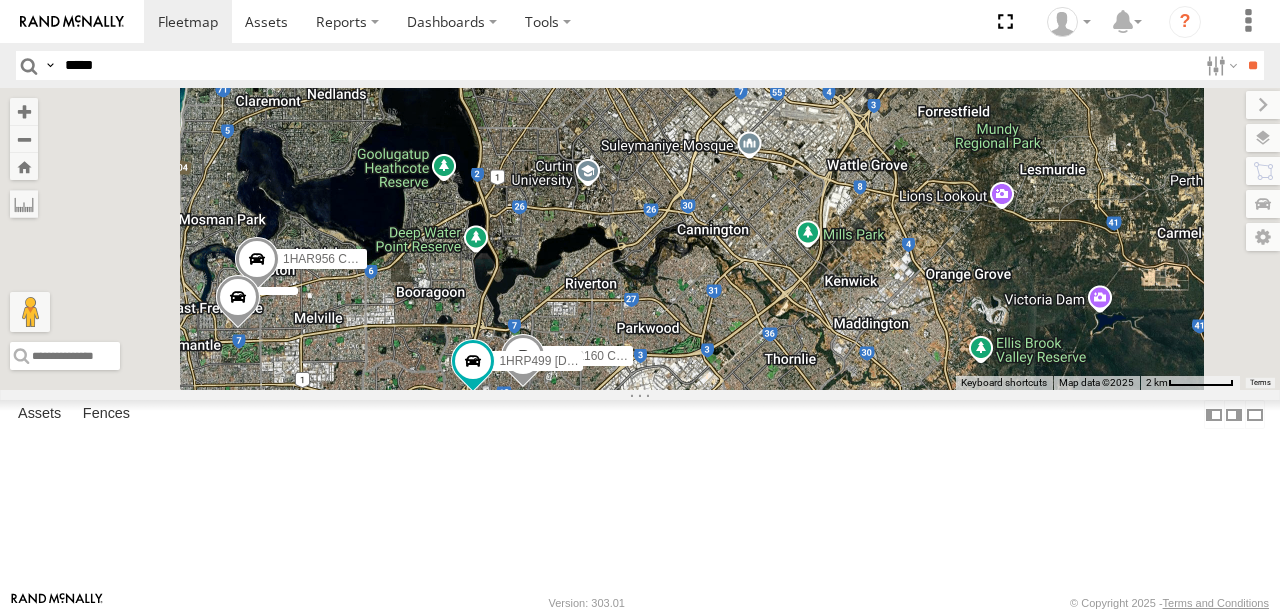 drag, startPoint x: 792, startPoint y: 348, endPoint x: 927, endPoint y: 279, distance: 151.61134 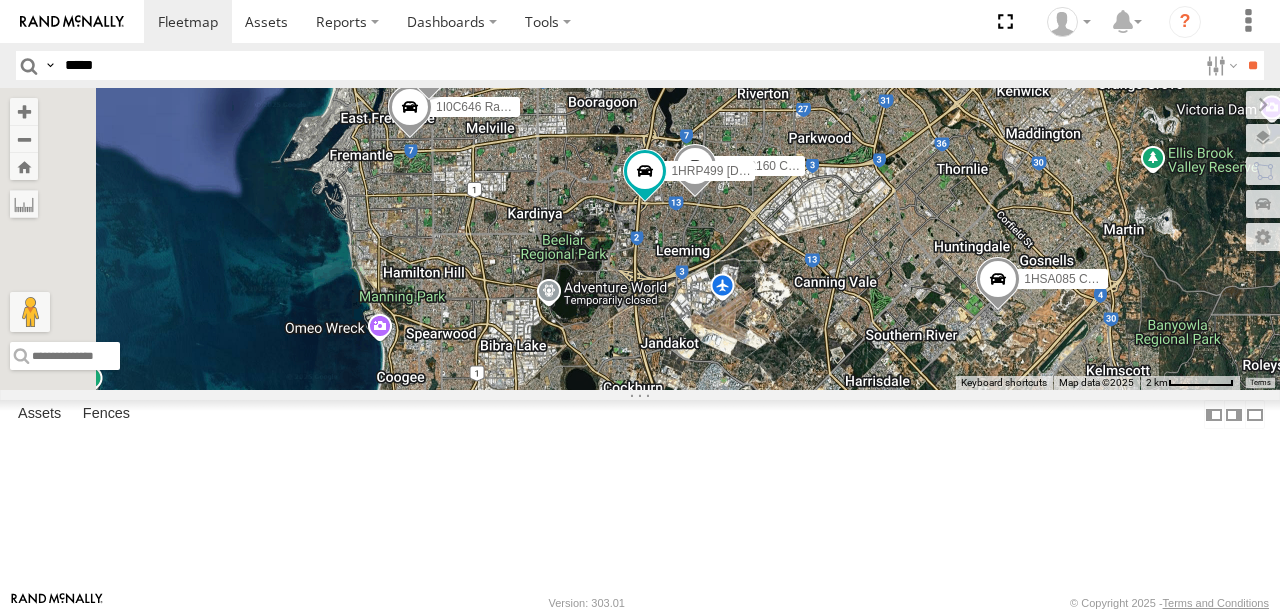 drag, startPoint x: 786, startPoint y: 366, endPoint x: 780, endPoint y: 245, distance: 121.14867 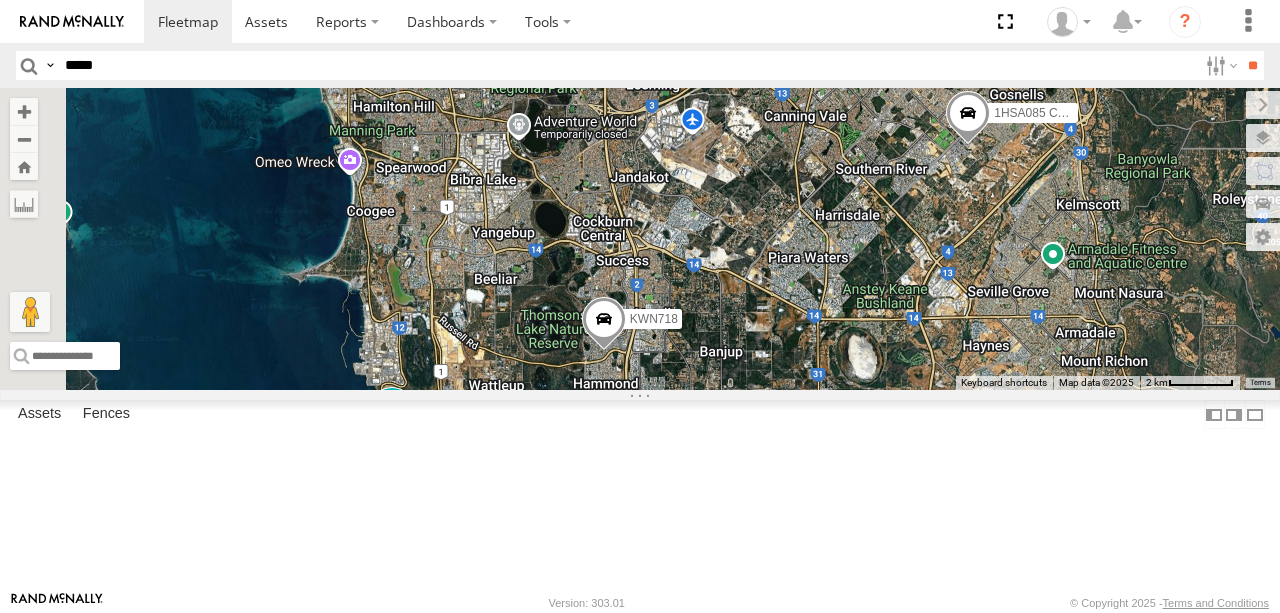 drag, startPoint x: 860, startPoint y: 361, endPoint x: 837, endPoint y: 220, distance: 142.86357 